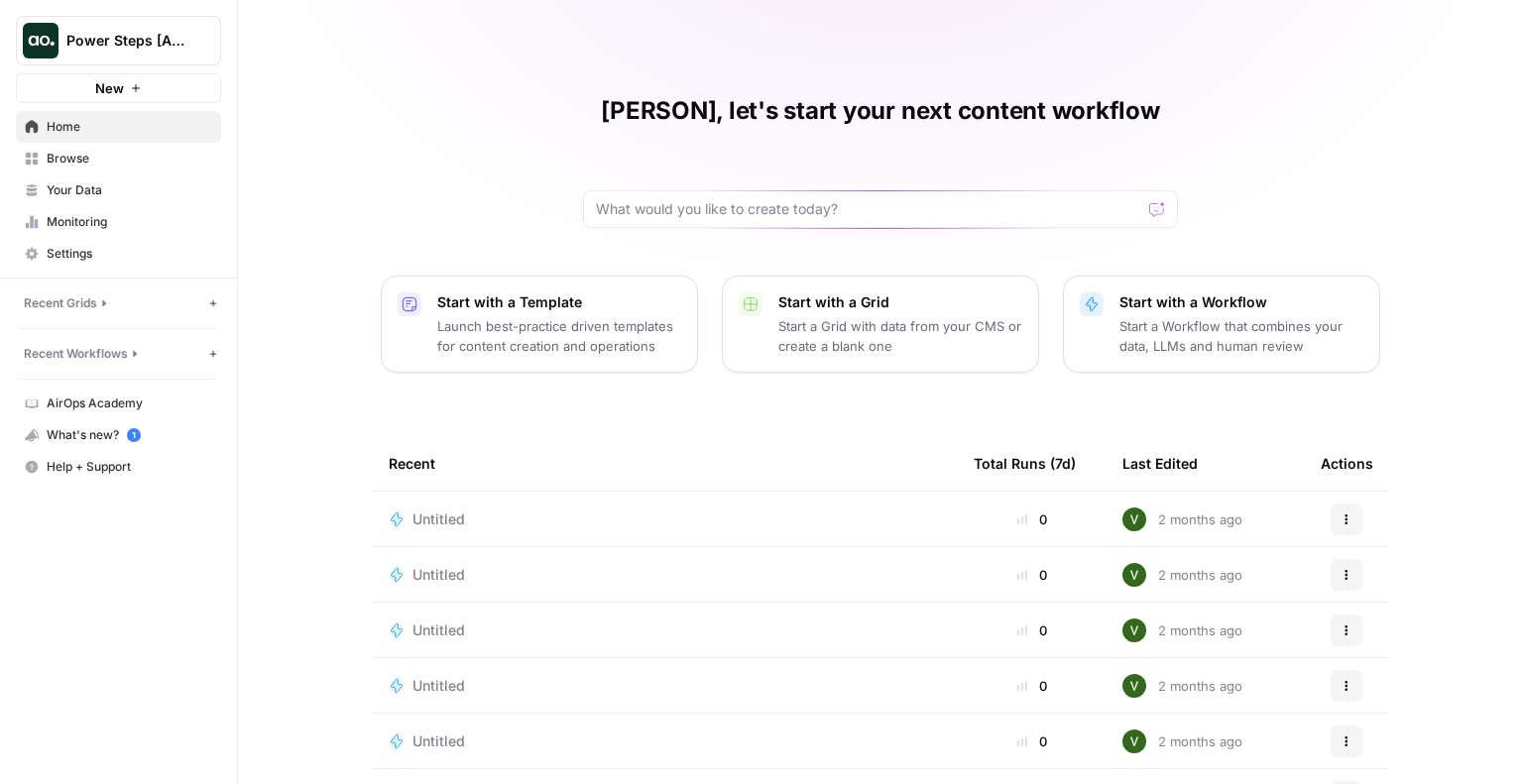 scroll, scrollTop: 0, scrollLeft: 0, axis: both 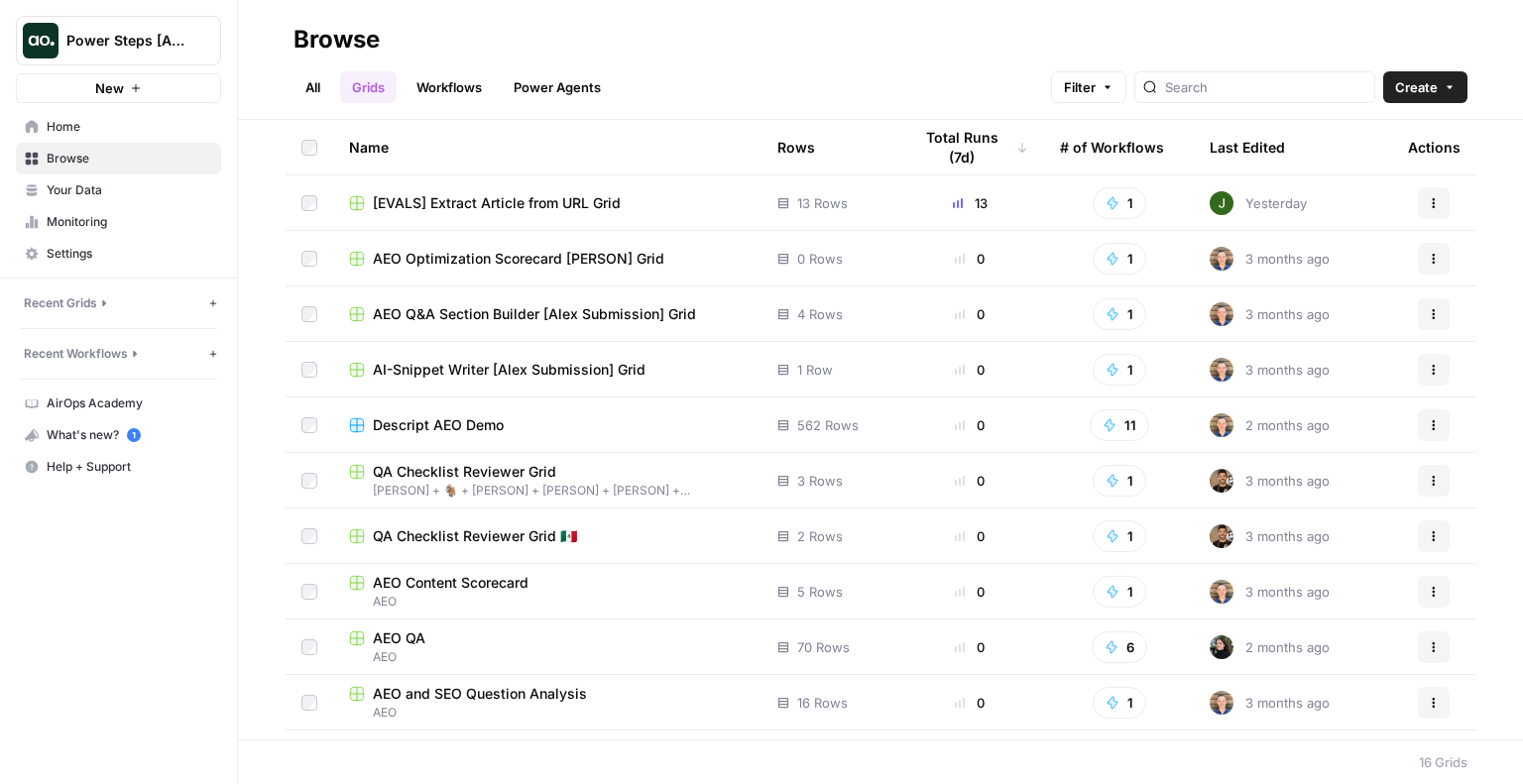 click on "Workflows" at bounding box center [449, 87] 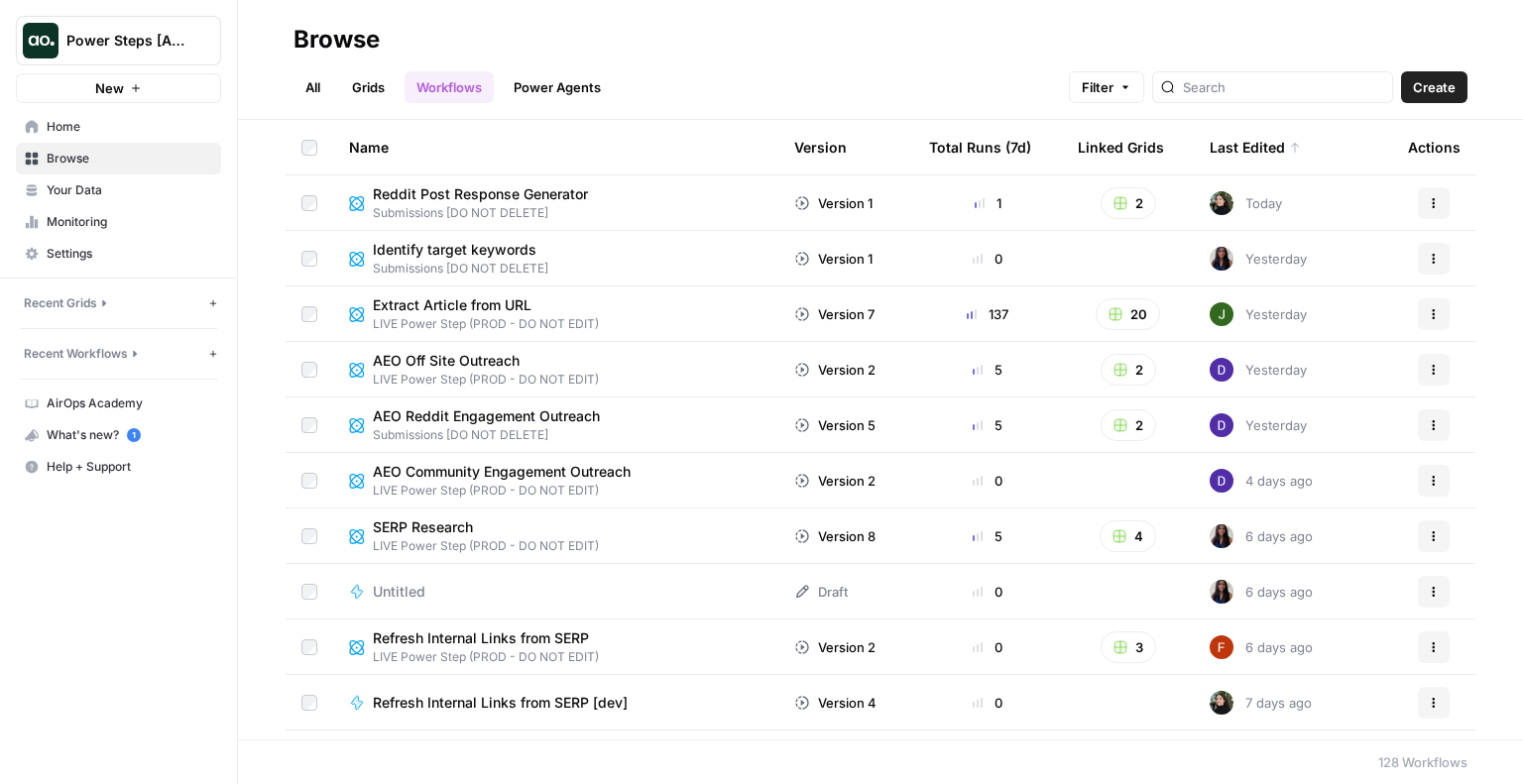 click on "New" at bounding box center [118, 88] 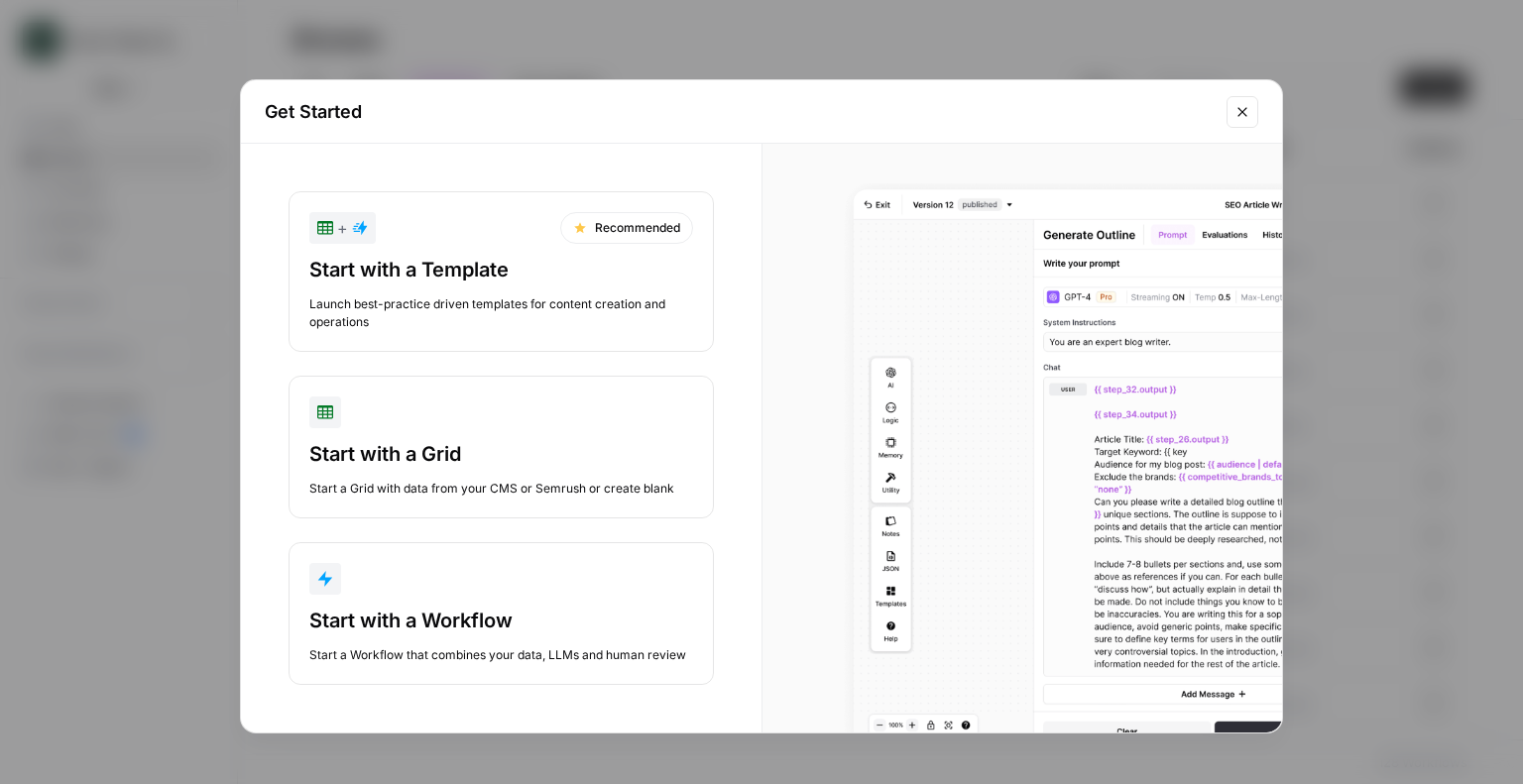 click at bounding box center (501, 579) 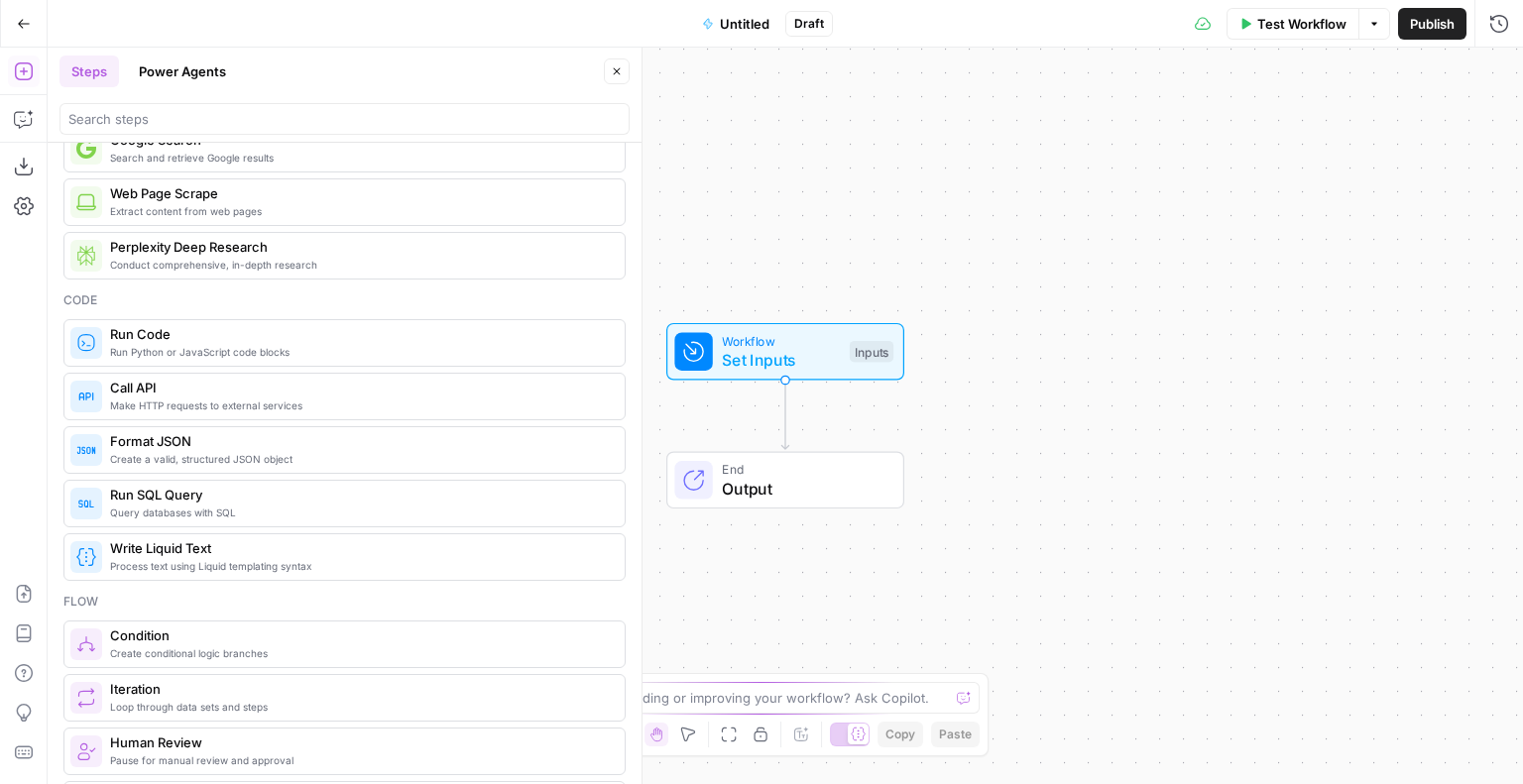 scroll, scrollTop: 496, scrollLeft: 0, axis: vertical 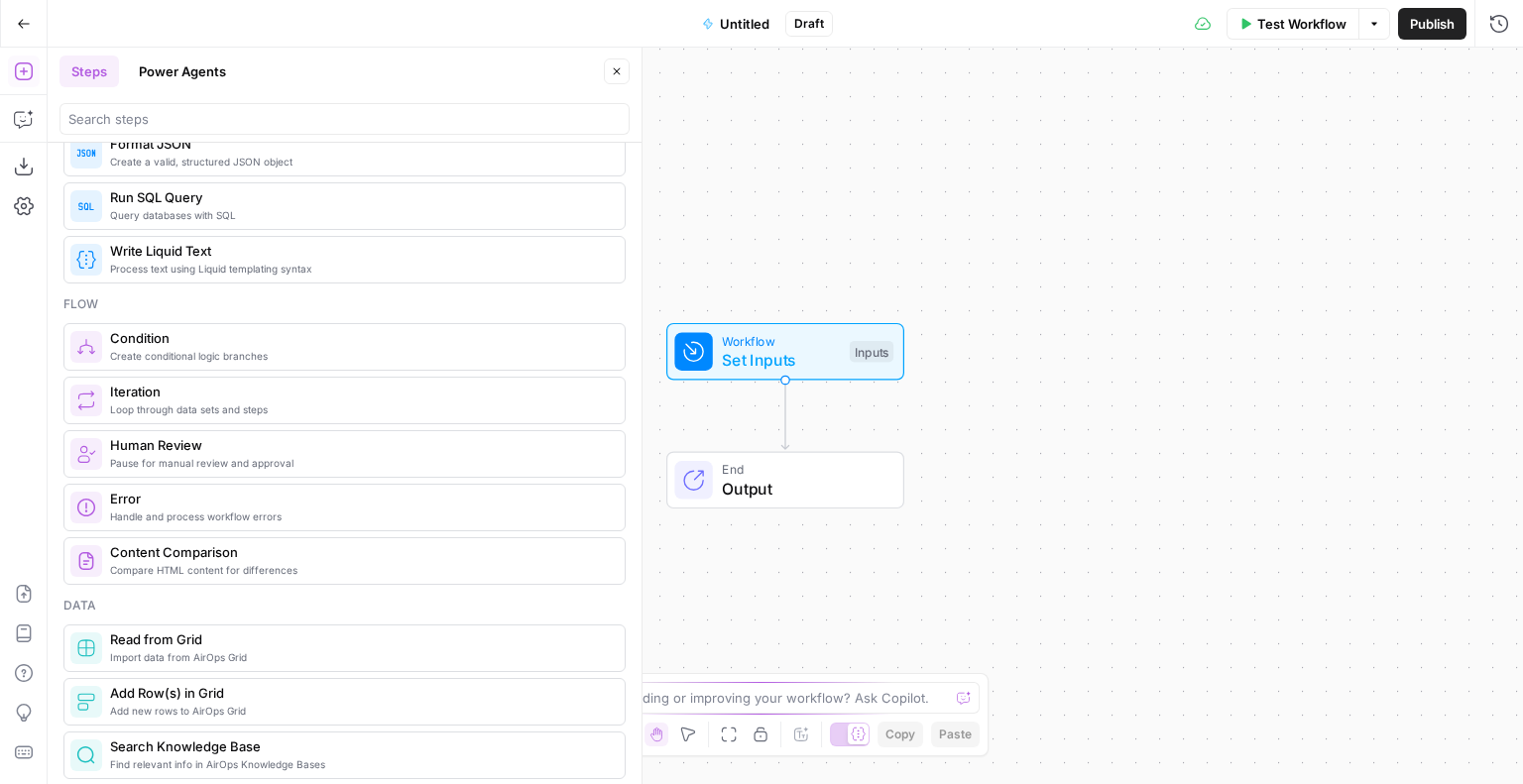 click on "Power Agents" at bounding box center [182, 71] 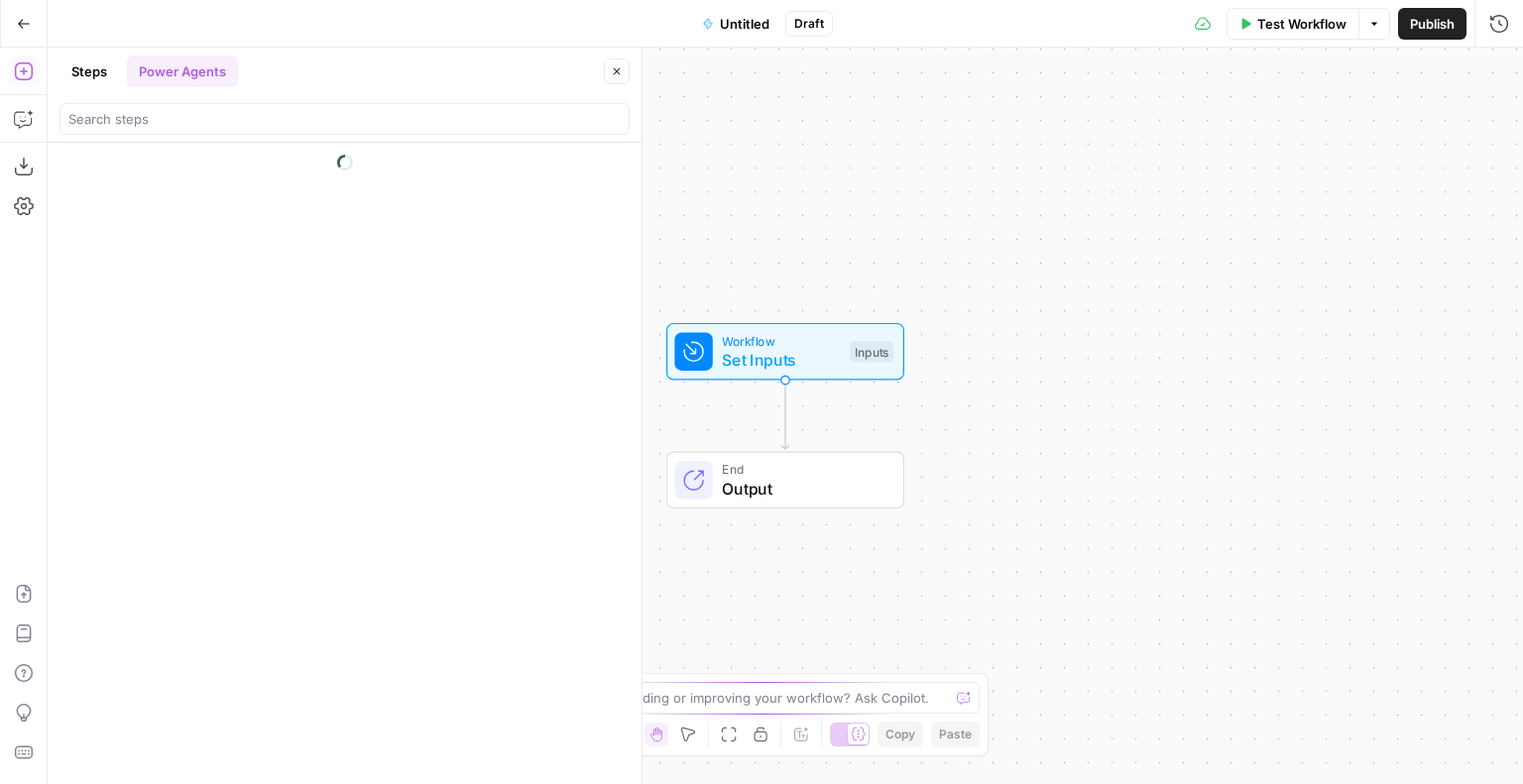 scroll, scrollTop: 0, scrollLeft: 0, axis: both 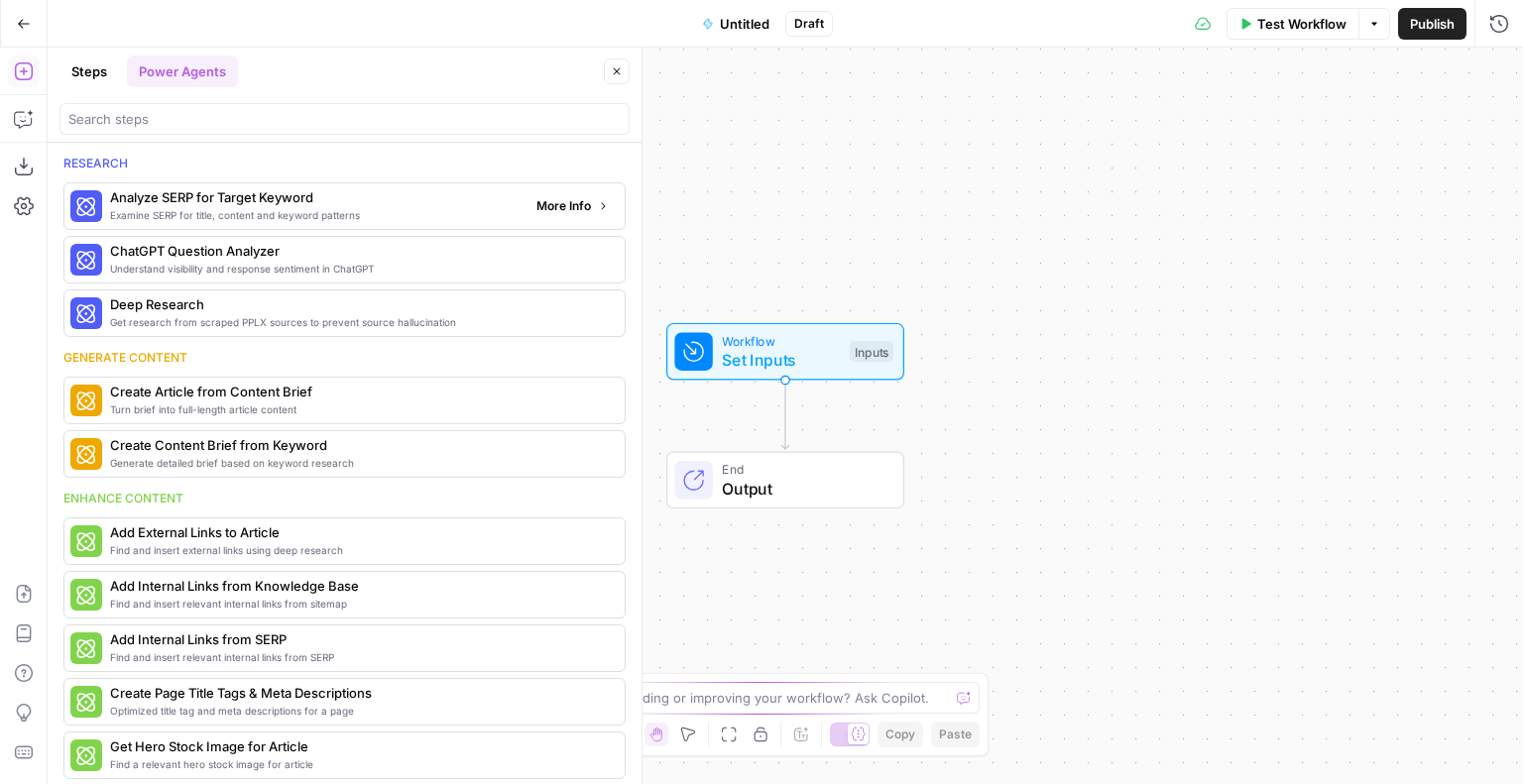 click on "More Info" at bounding box center (563, 206) 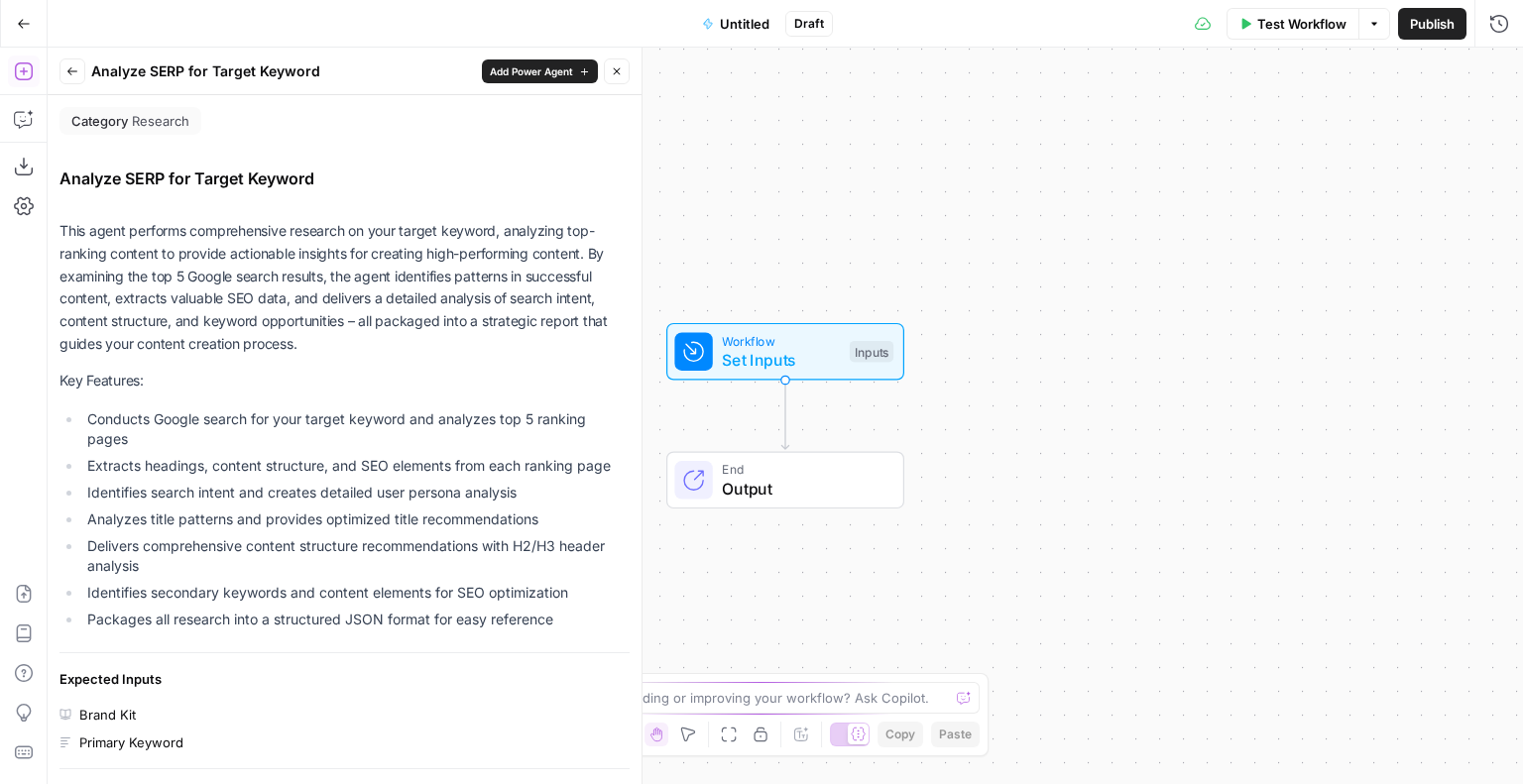 click 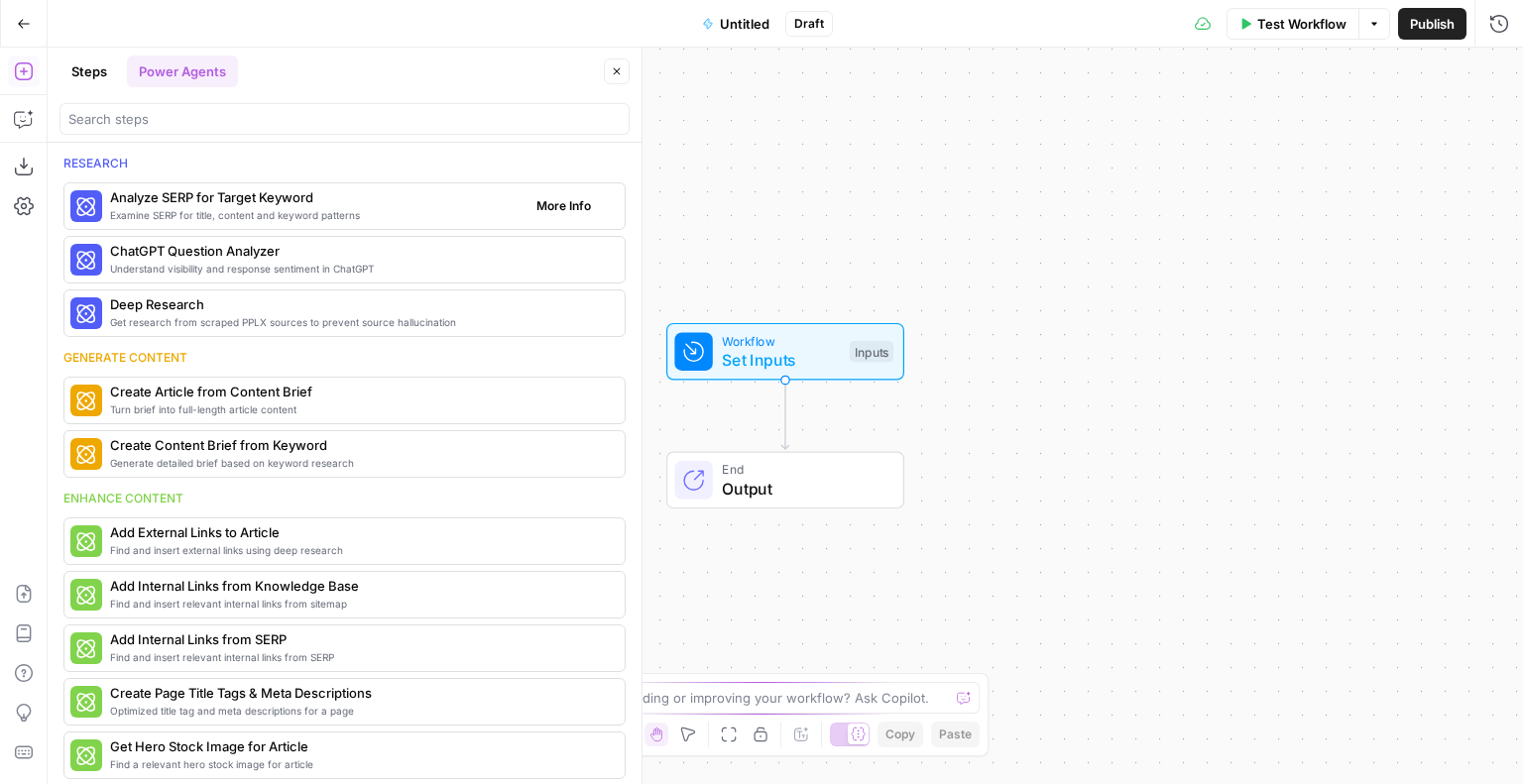 click on "Analyze SERP for Target Keyword" at bounding box center [315, 197] 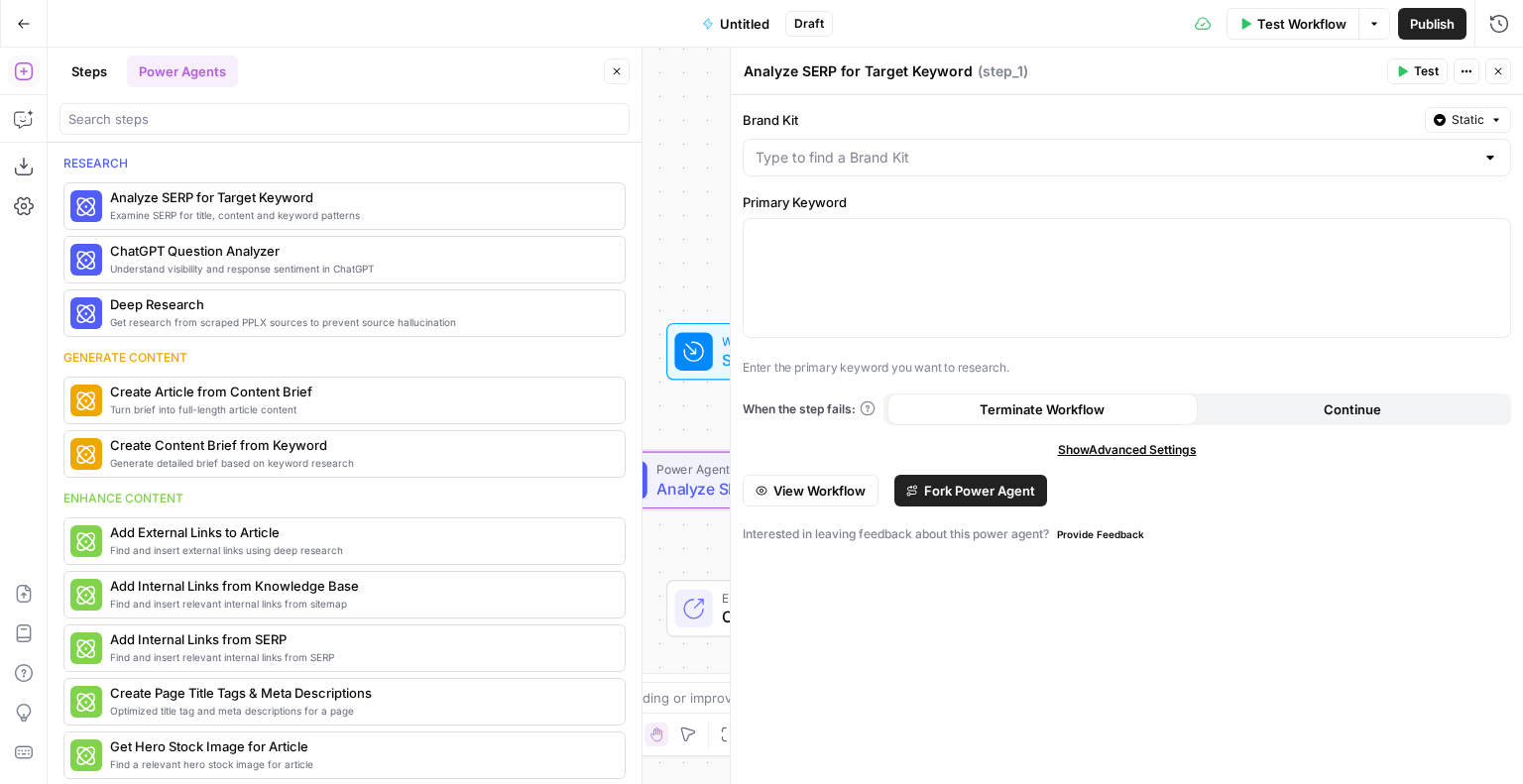 click on "Fork Power Agent" at bounding box center (980, 491) 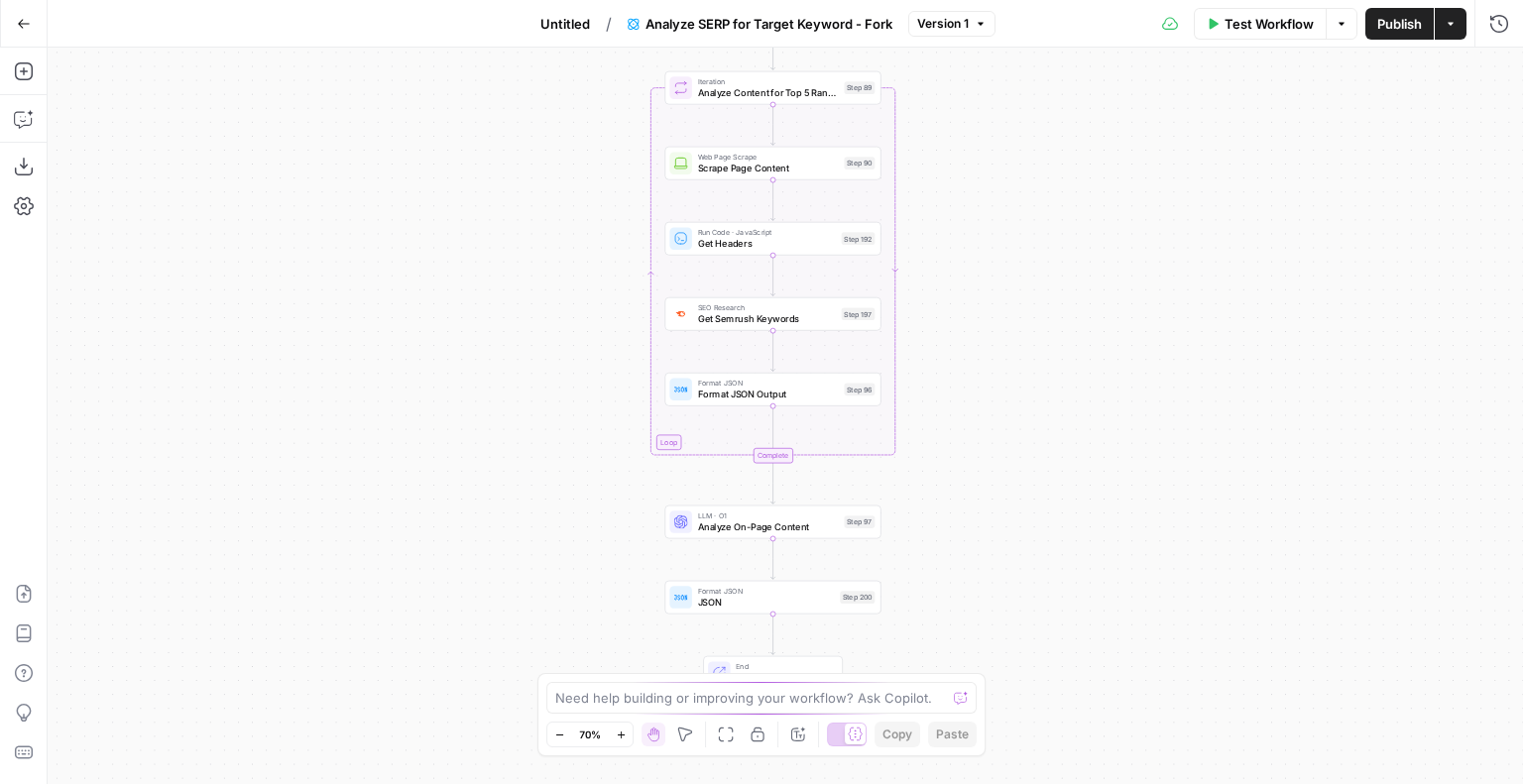 drag, startPoint x: 996, startPoint y: 292, endPoint x: 1005, endPoint y: 467, distance: 175.23128 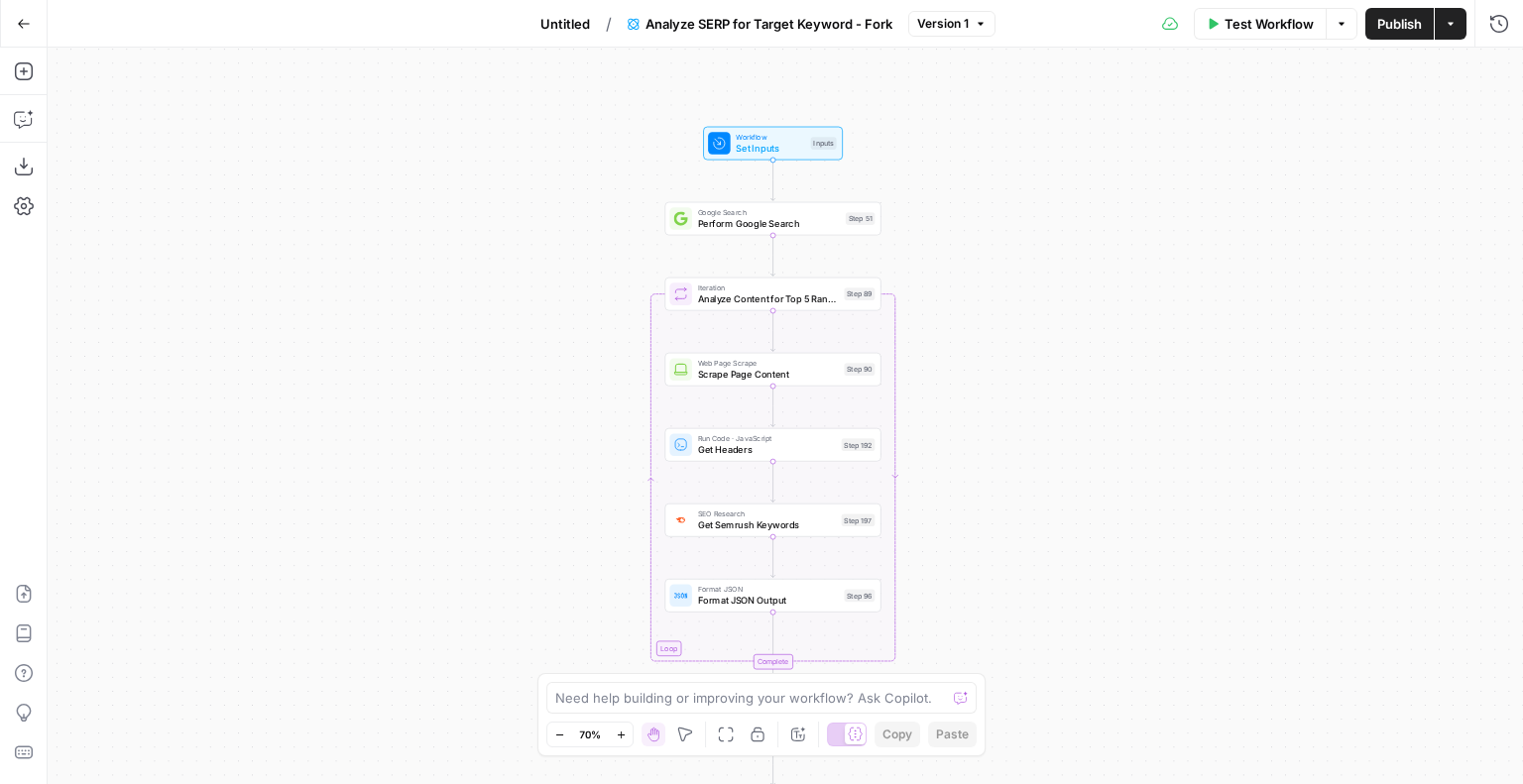 click on "Go Back" at bounding box center (24, 24) 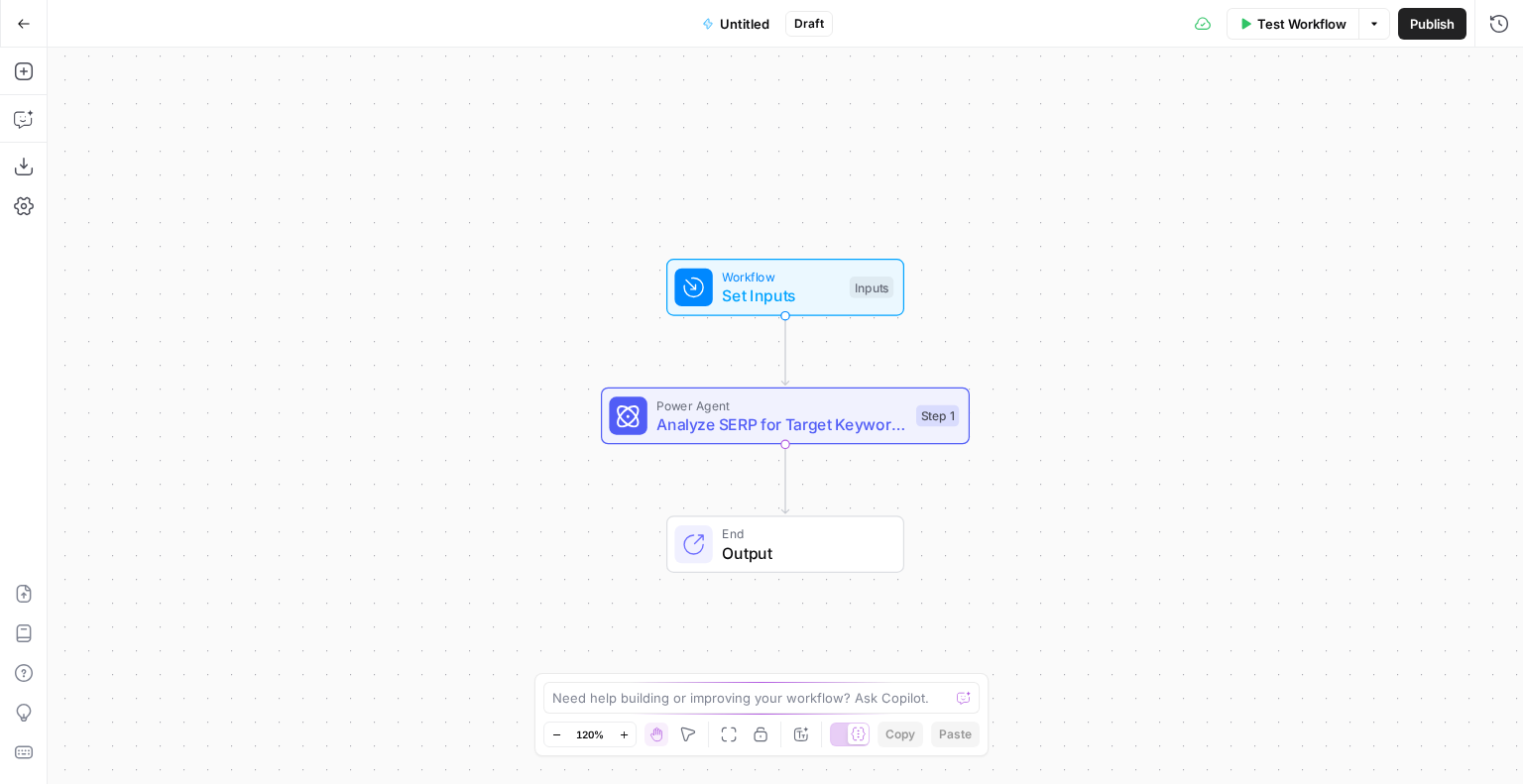 click 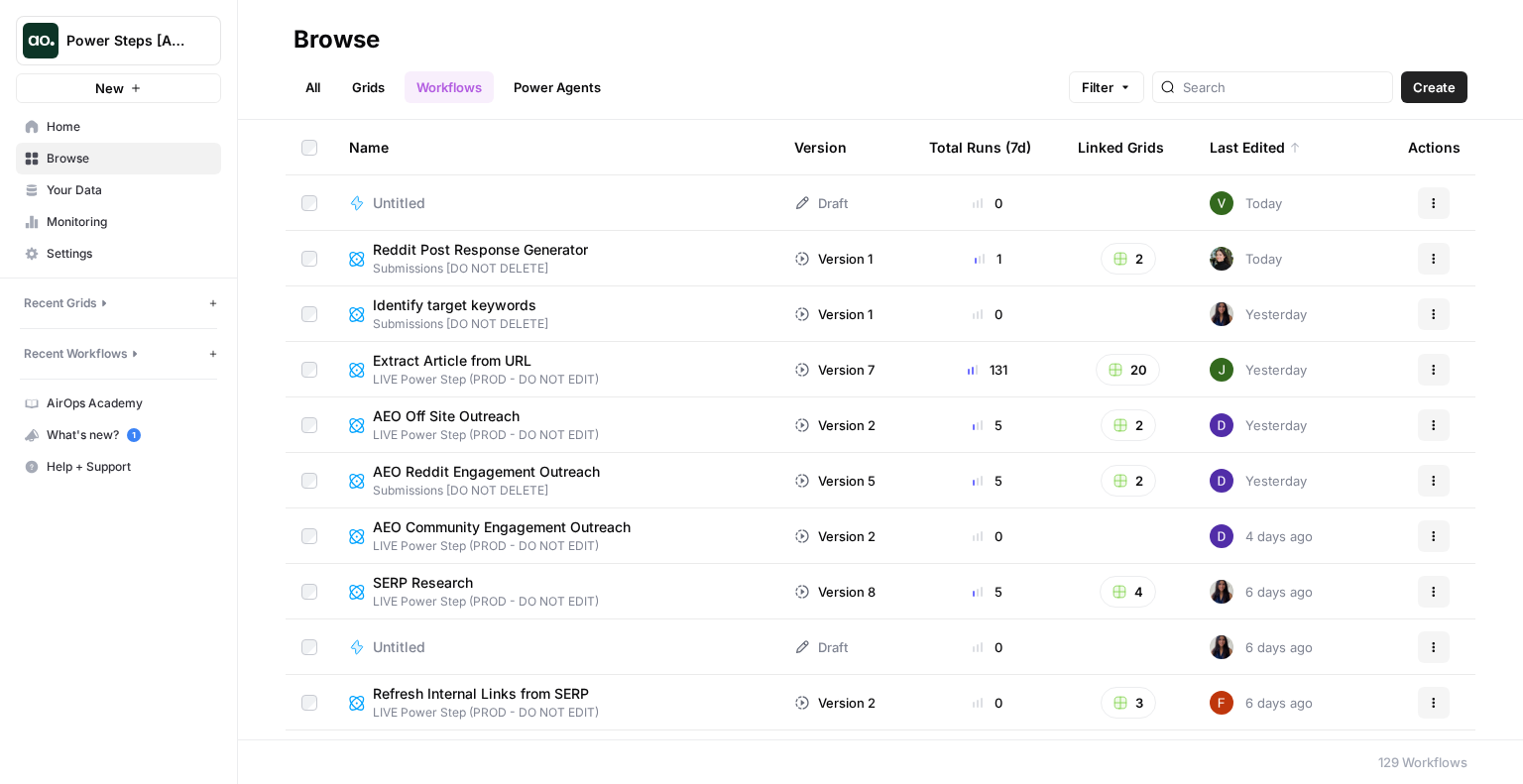 click on "New" at bounding box center (118, 88) 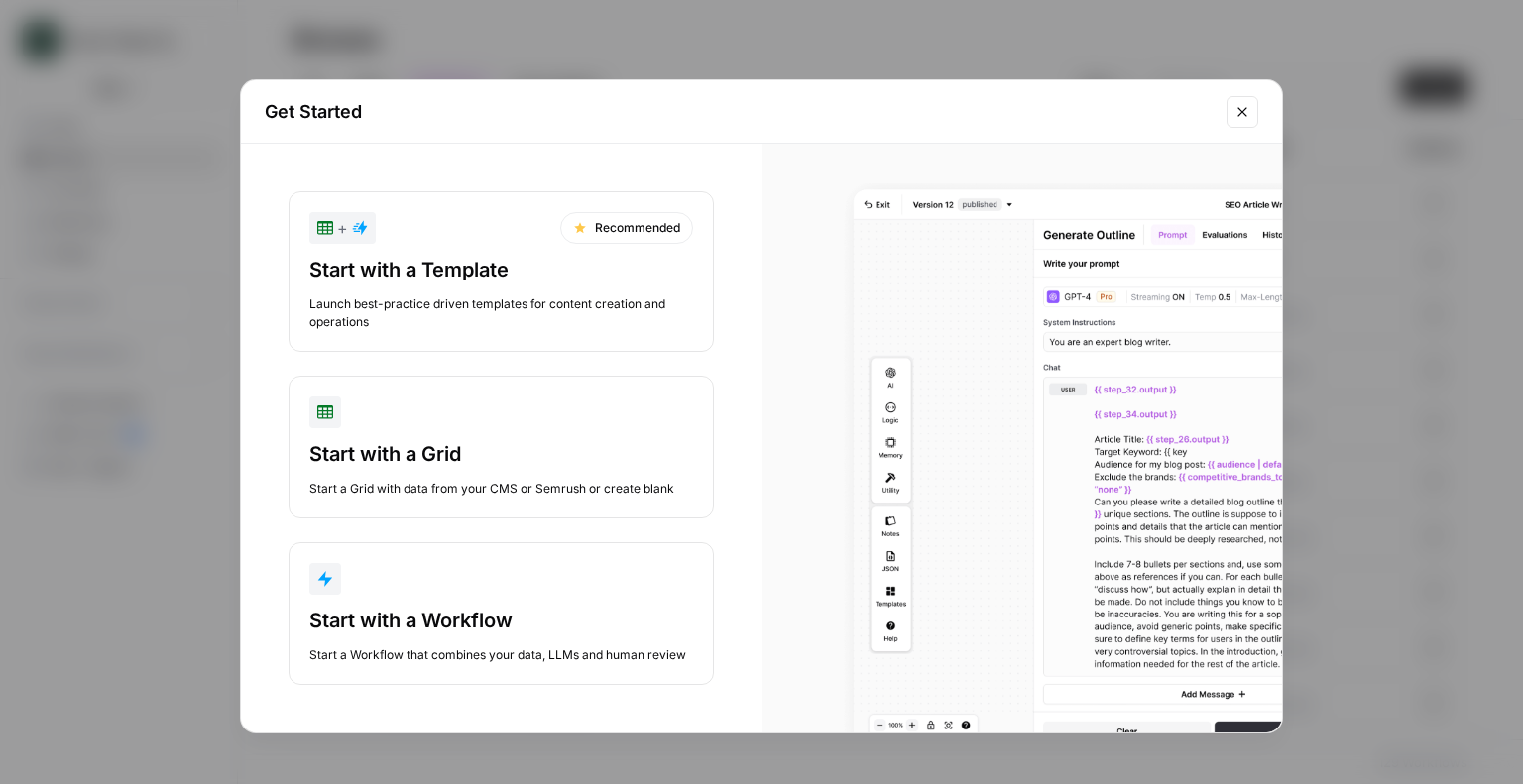 click on "Start with a Workflow Start a Workflow that combines your data, LLMs and human review" at bounding box center (501, 614) 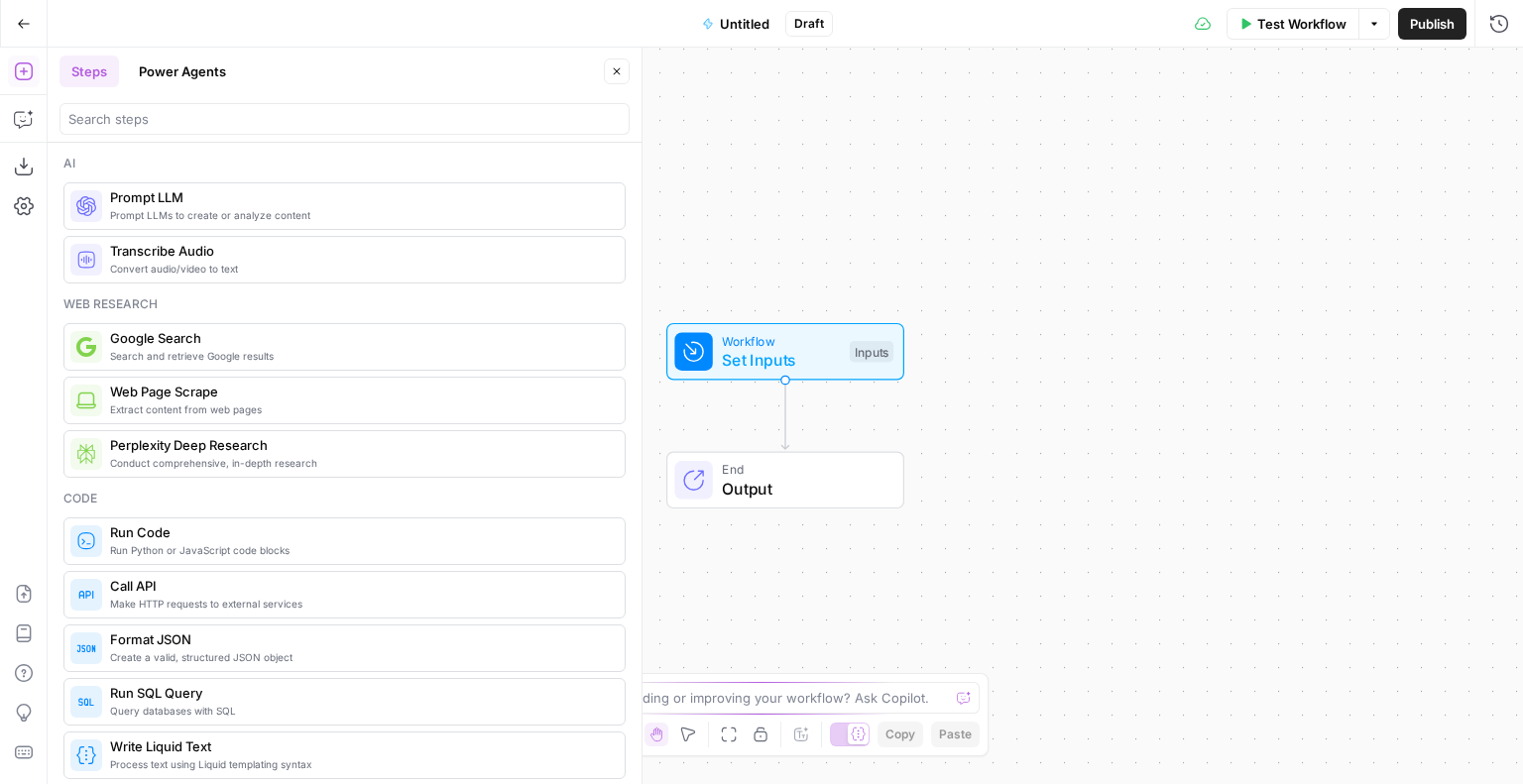 click on "Power Agents" at bounding box center [182, 71] 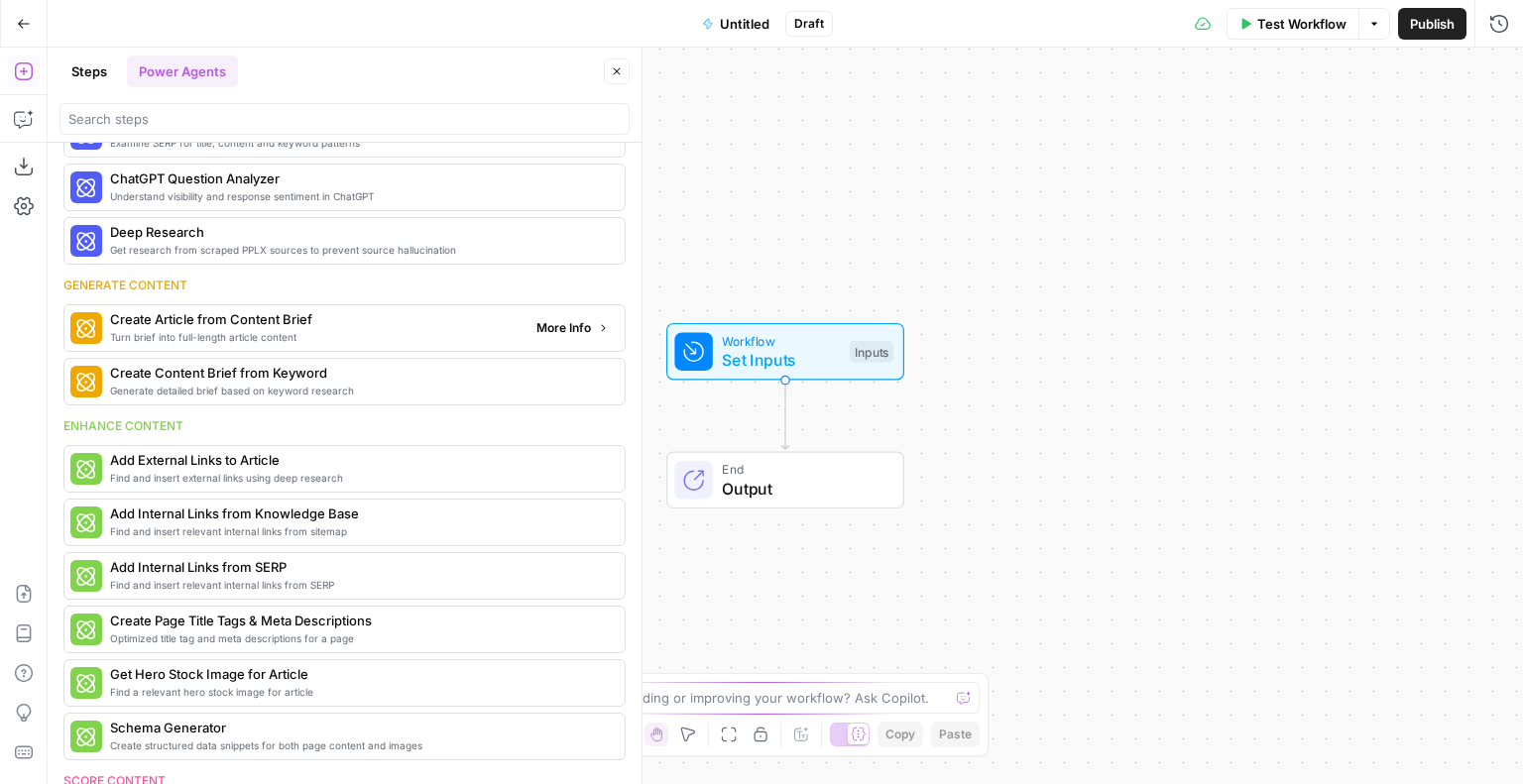scroll, scrollTop: 99, scrollLeft: 0, axis: vertical 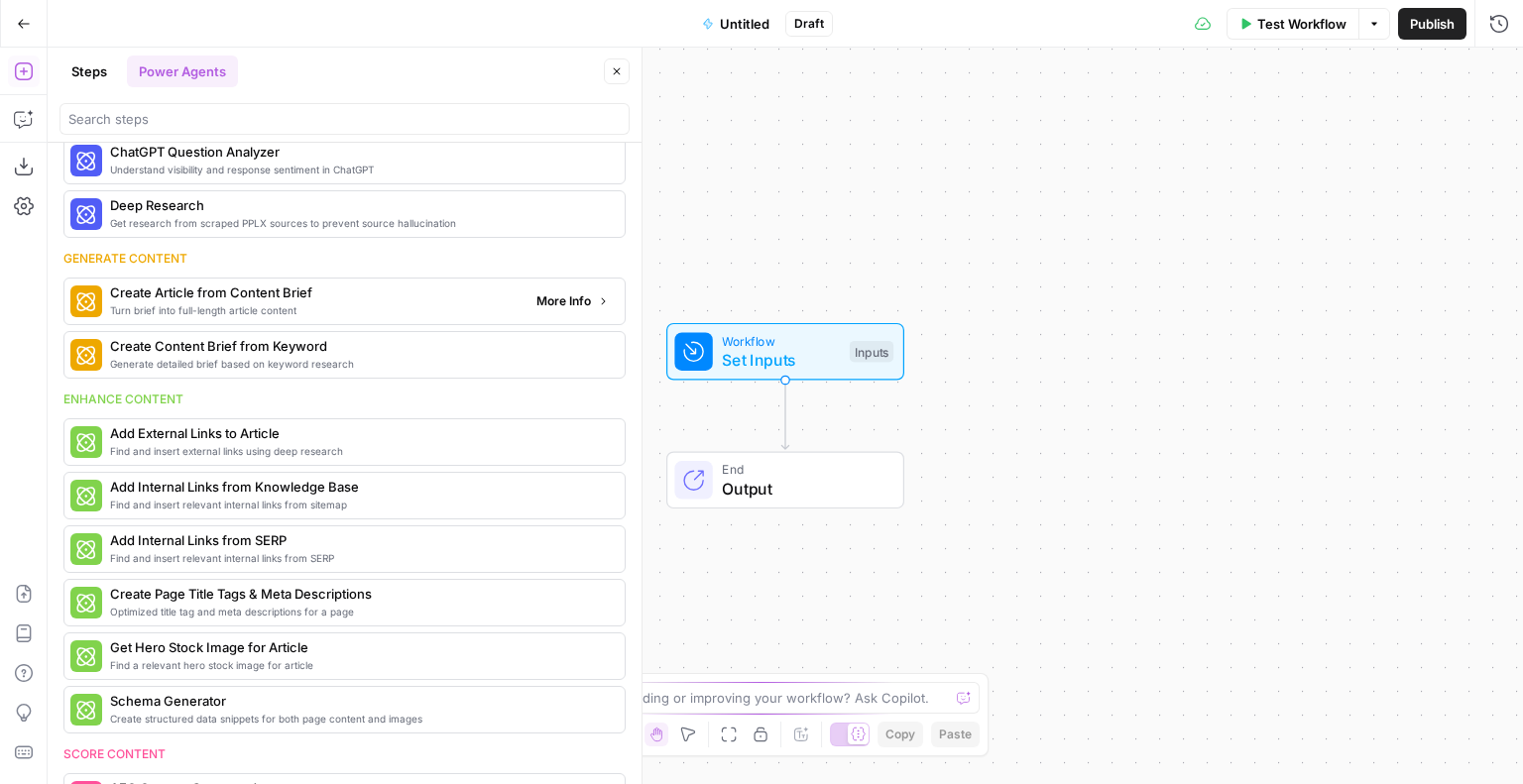 click on "Turn brief into full-length article content" at bounding box center (315, 310) 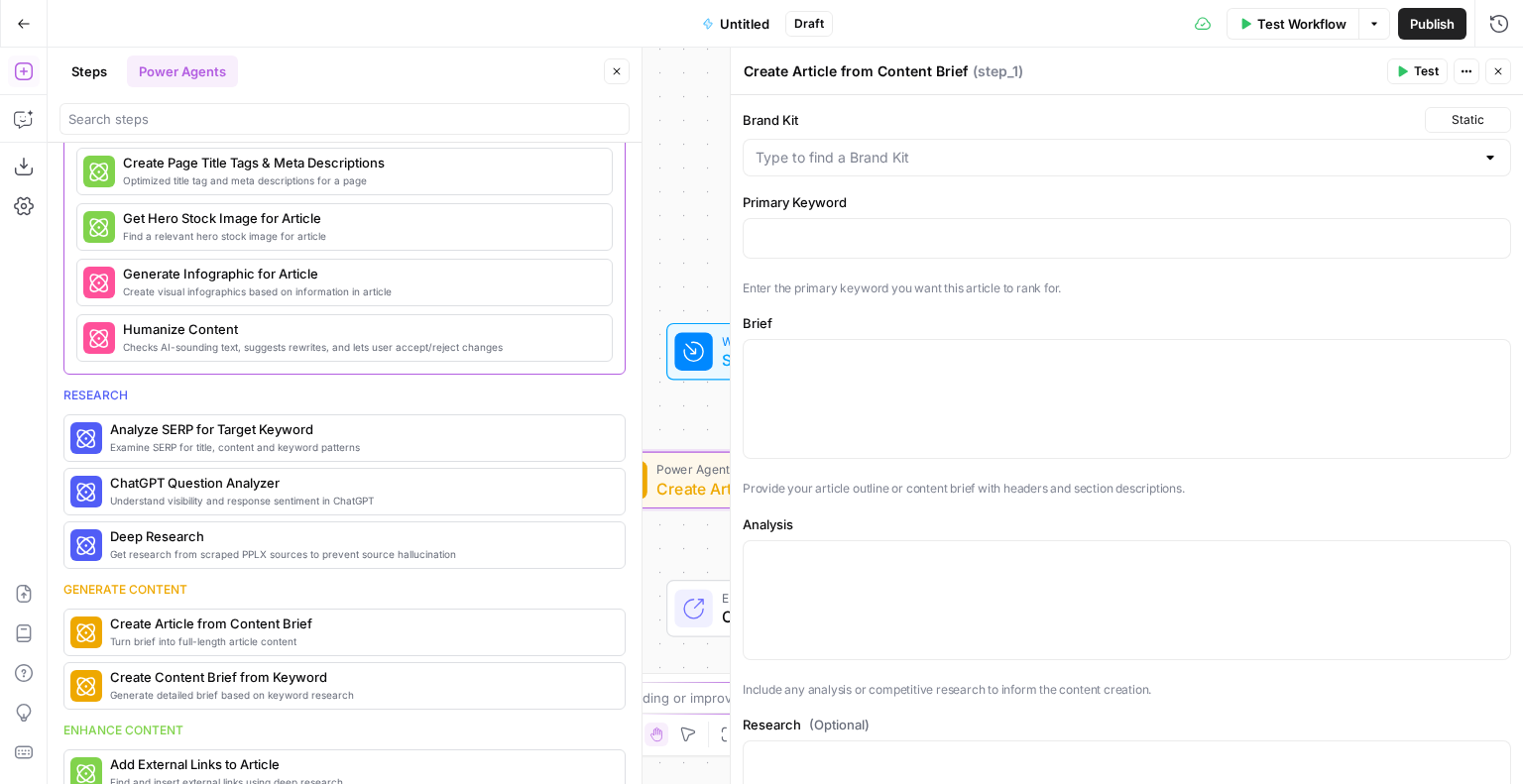scroll, scrollTop: 427, scrollLeft: 0, axis: vertical 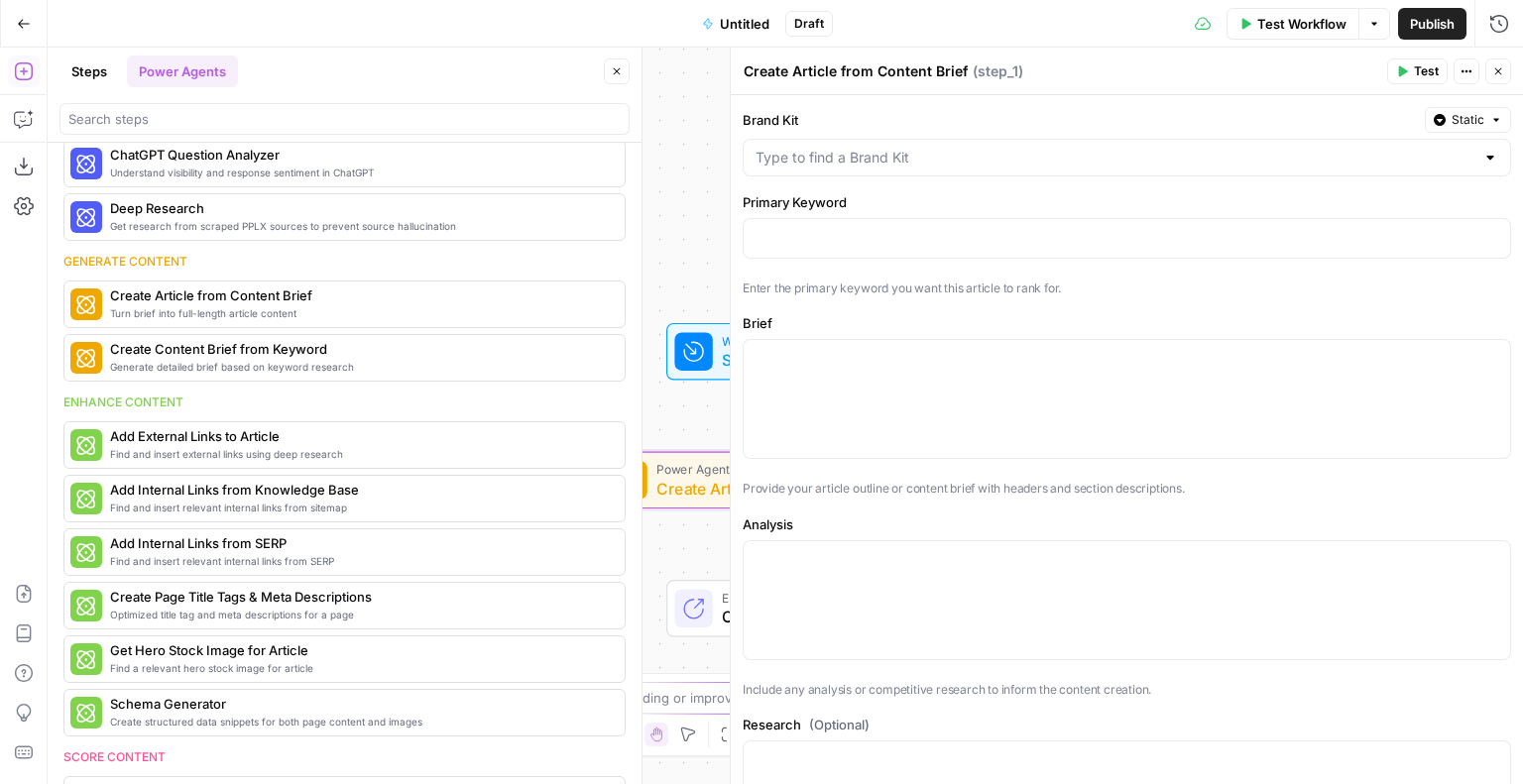 click on "Go Back" at bounding box center (24, 24) 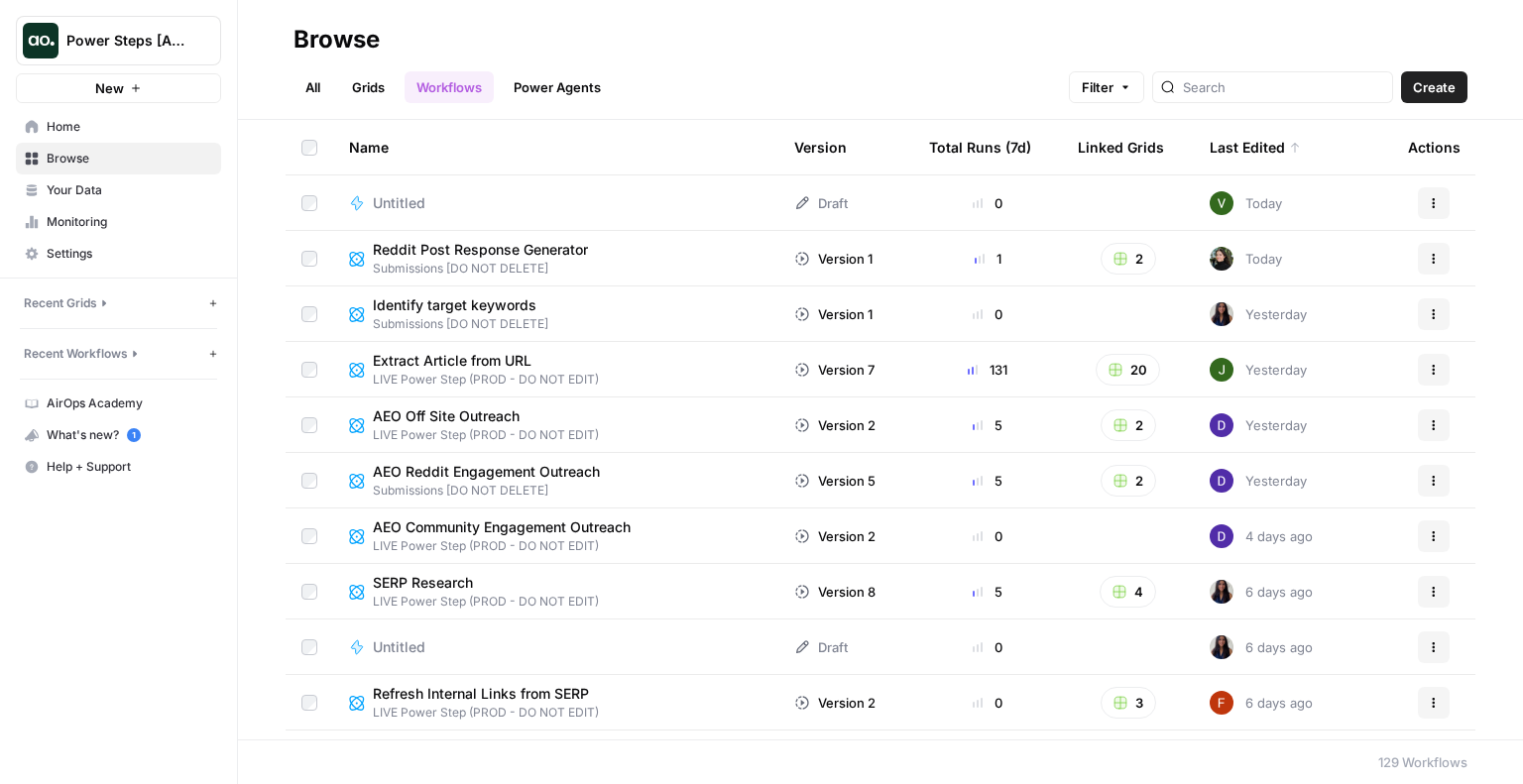 click on "Power Steps [Admin]" at bounding box center [118, 41] 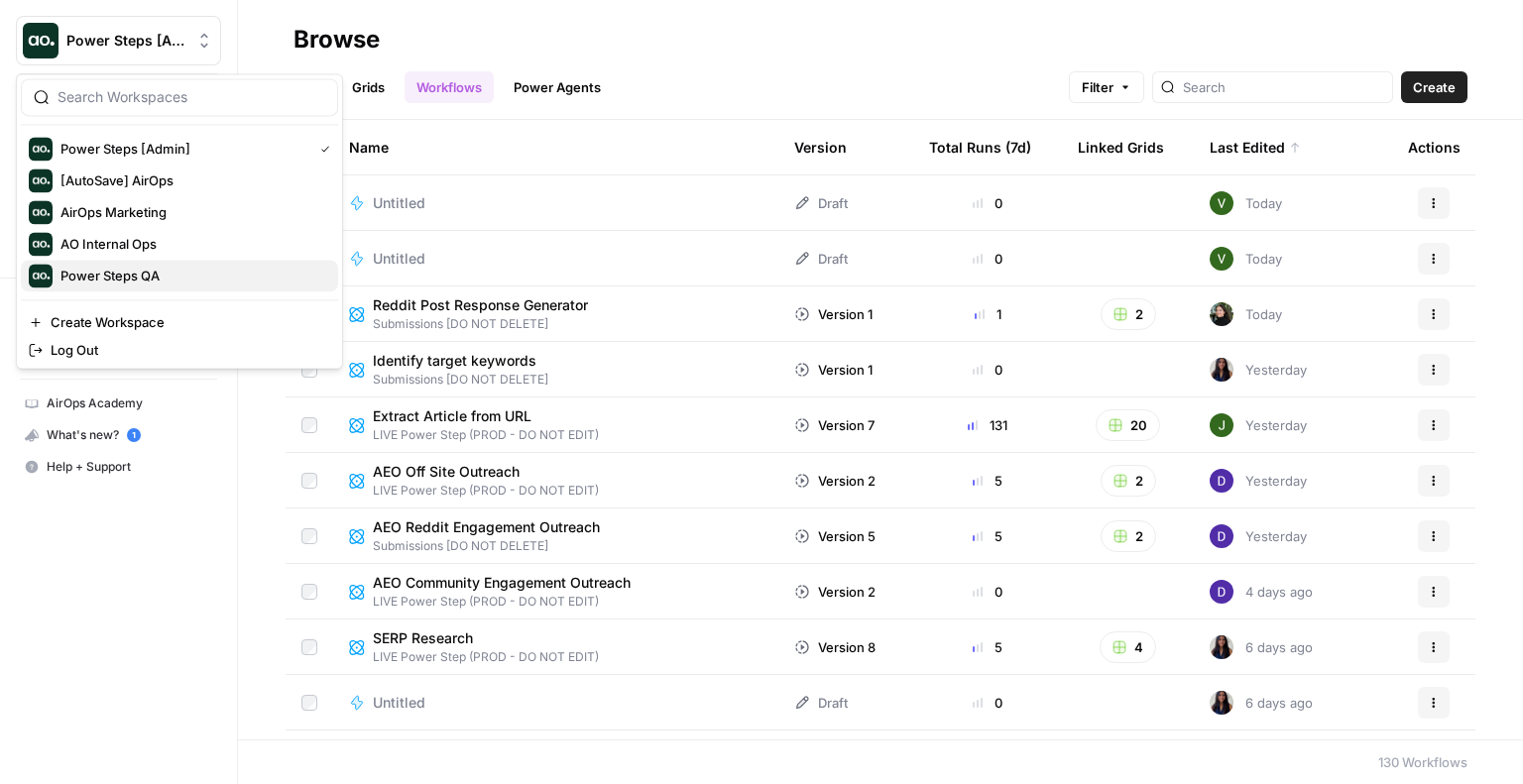 click on "Power Steps QA" at bounding box center [191, 276] 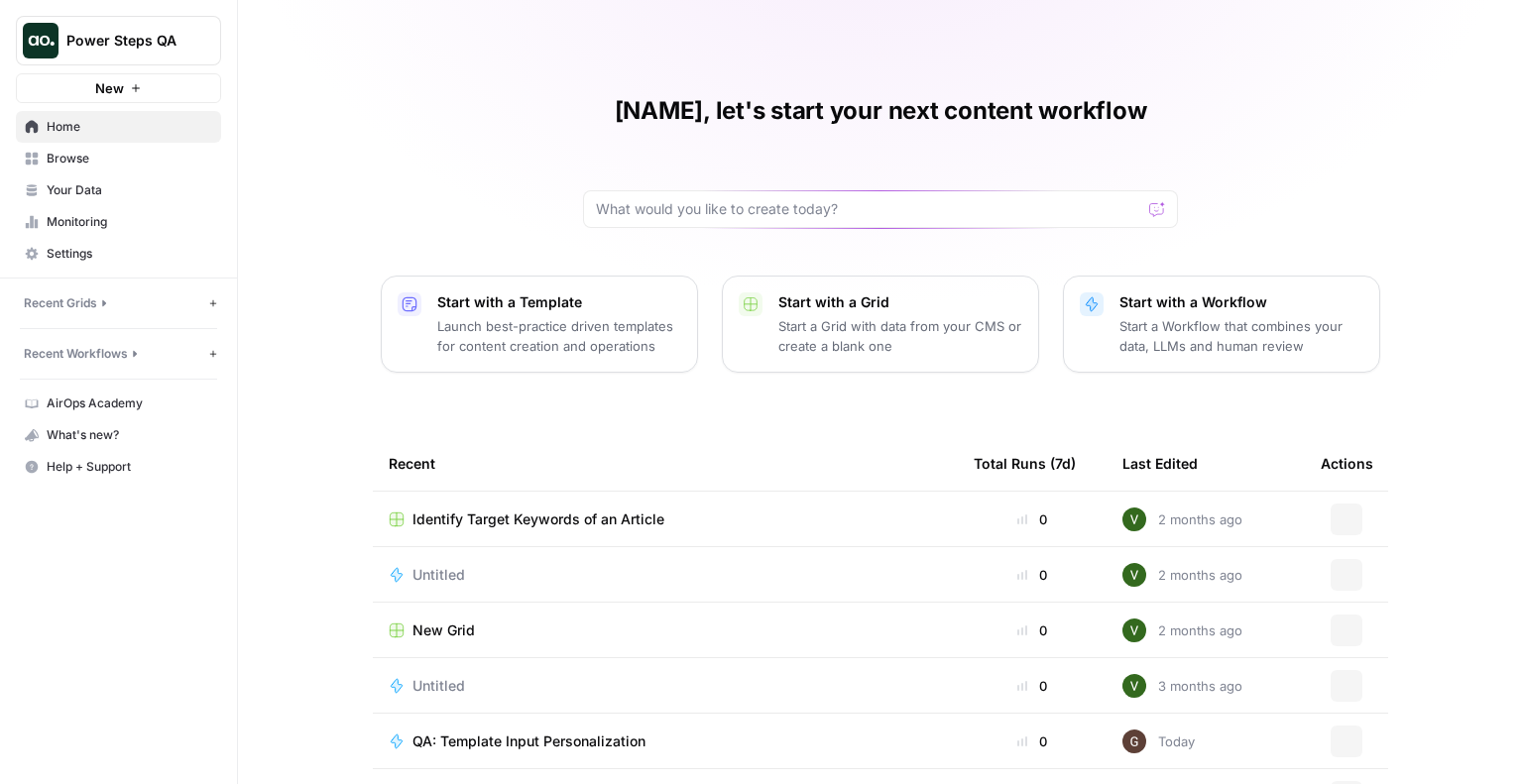 scroll, scrollTop: 0, scrollLeft: 0, axis: both 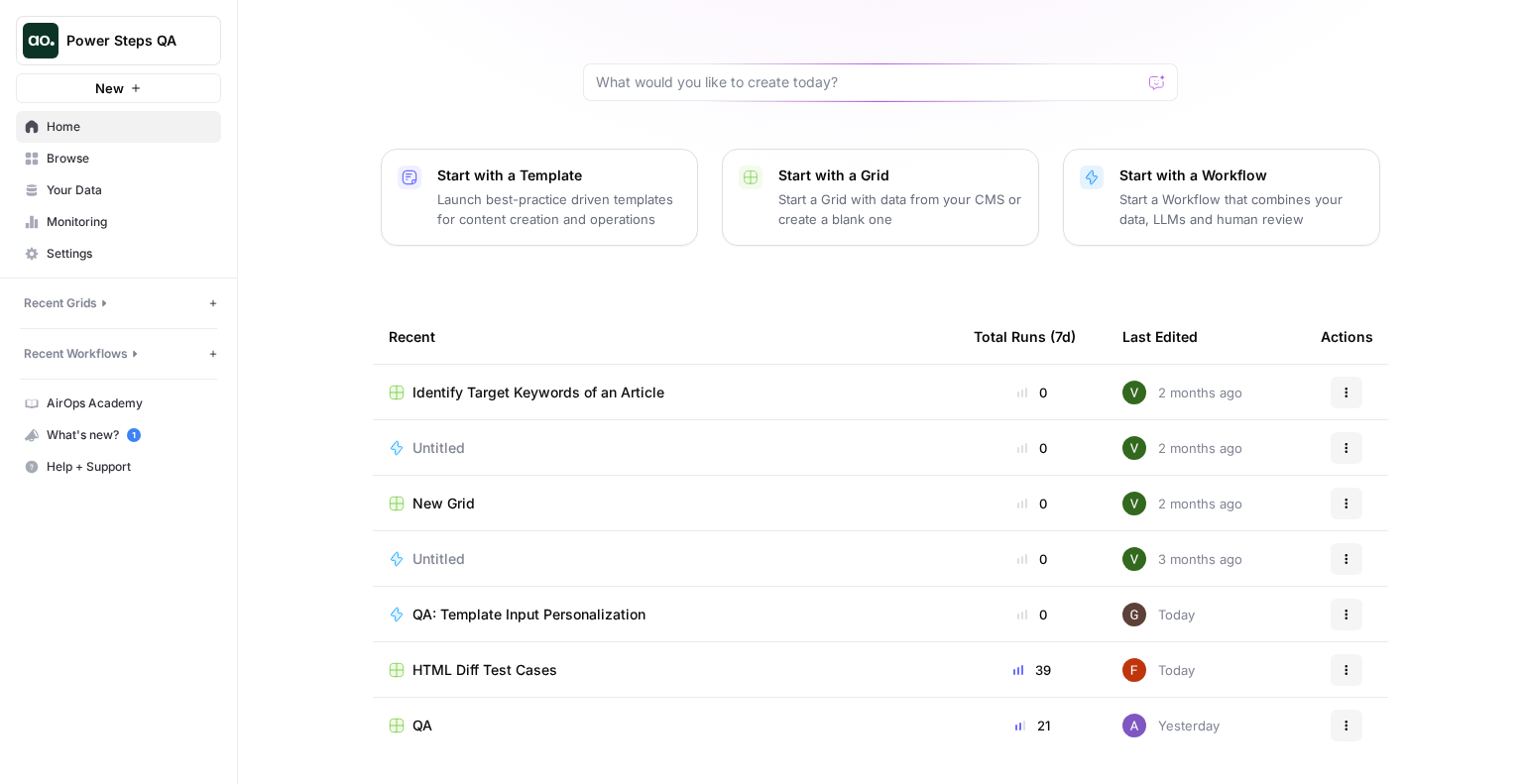 click on "New" at bounding box center [118, 88] 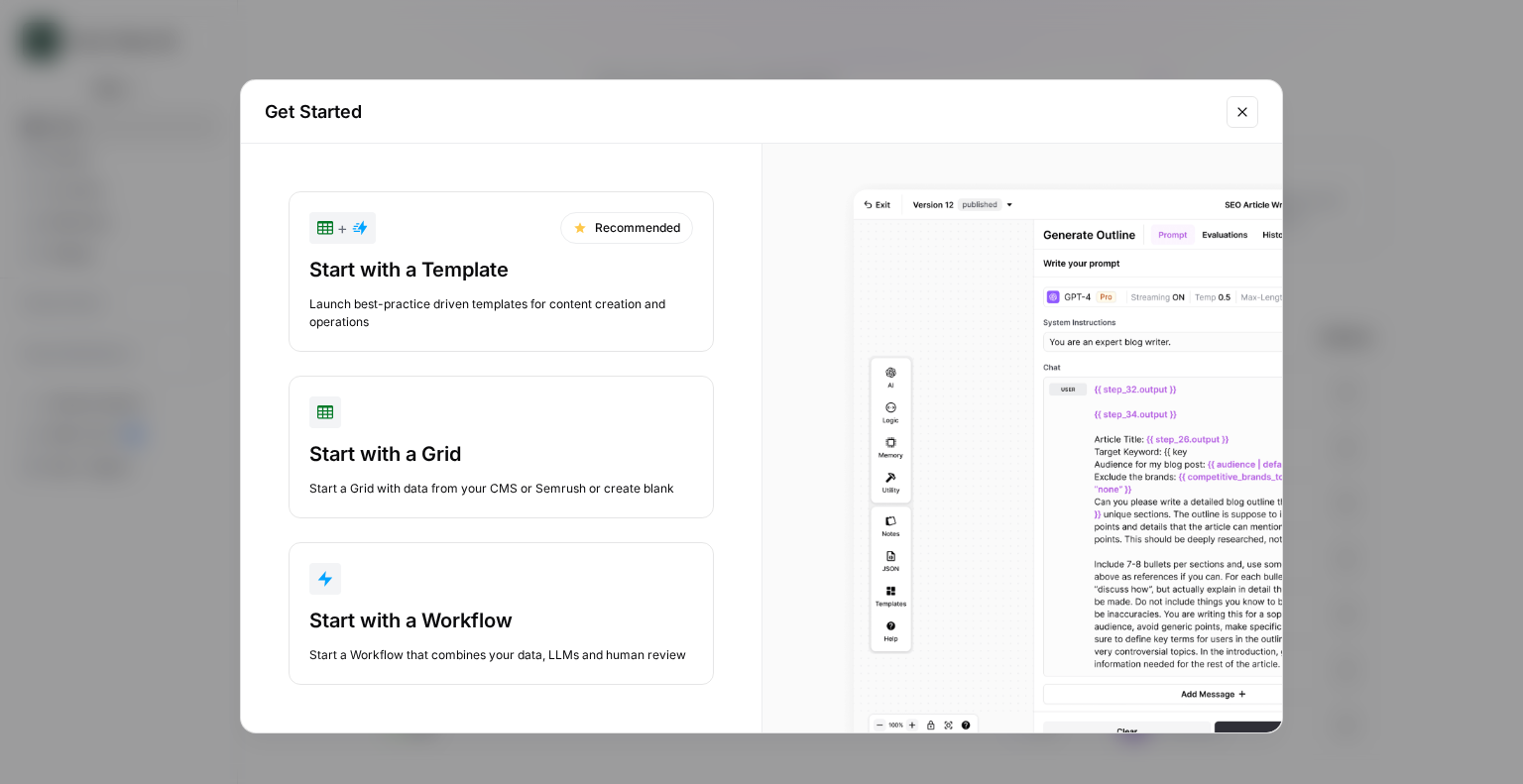 click on "Start with a Workflow Start a Workflow that combines your data, LLMs and human review" at bounding box center [501, 614] 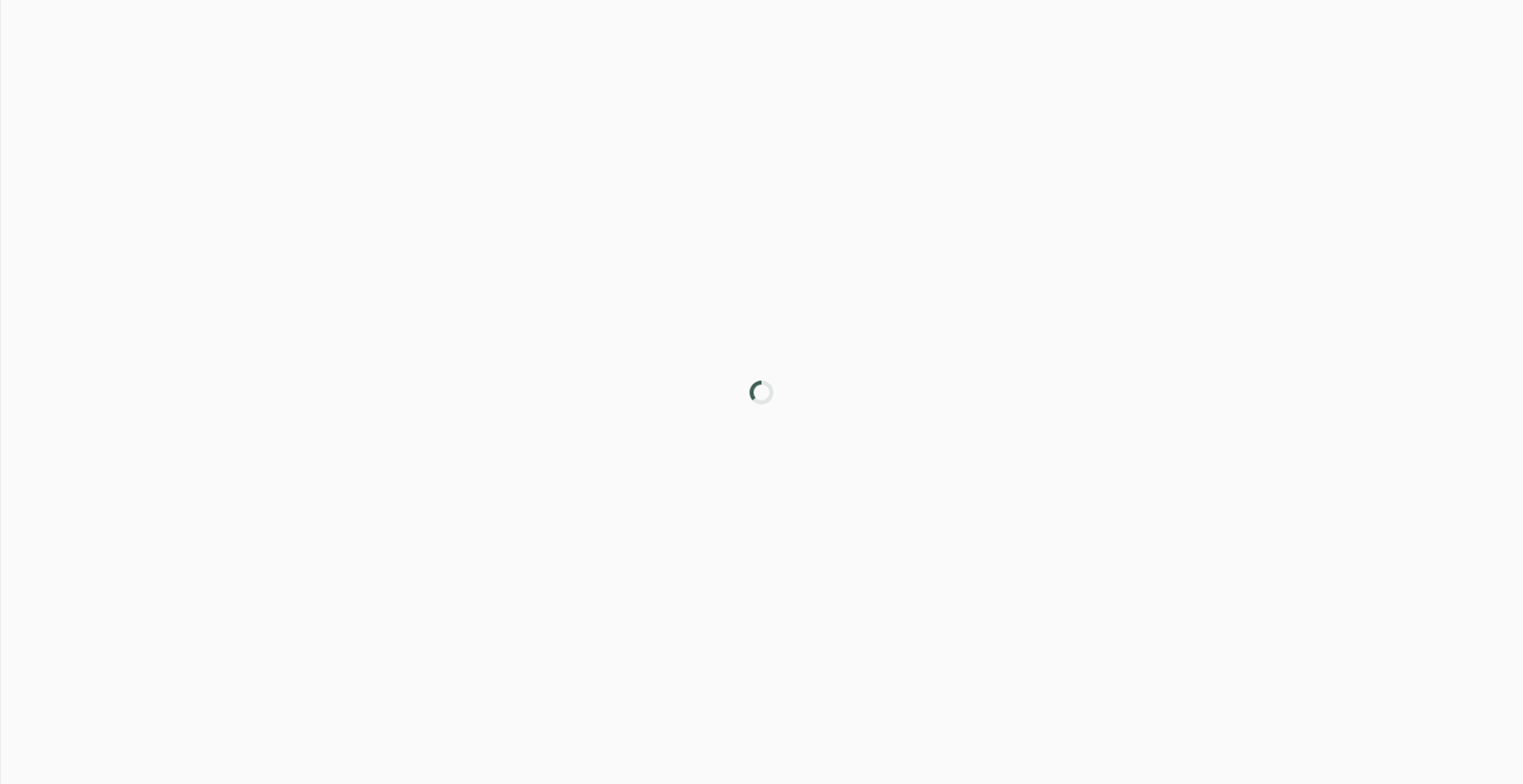 scroll, scrollTop: 0, scrollLeft: 0, axis: both 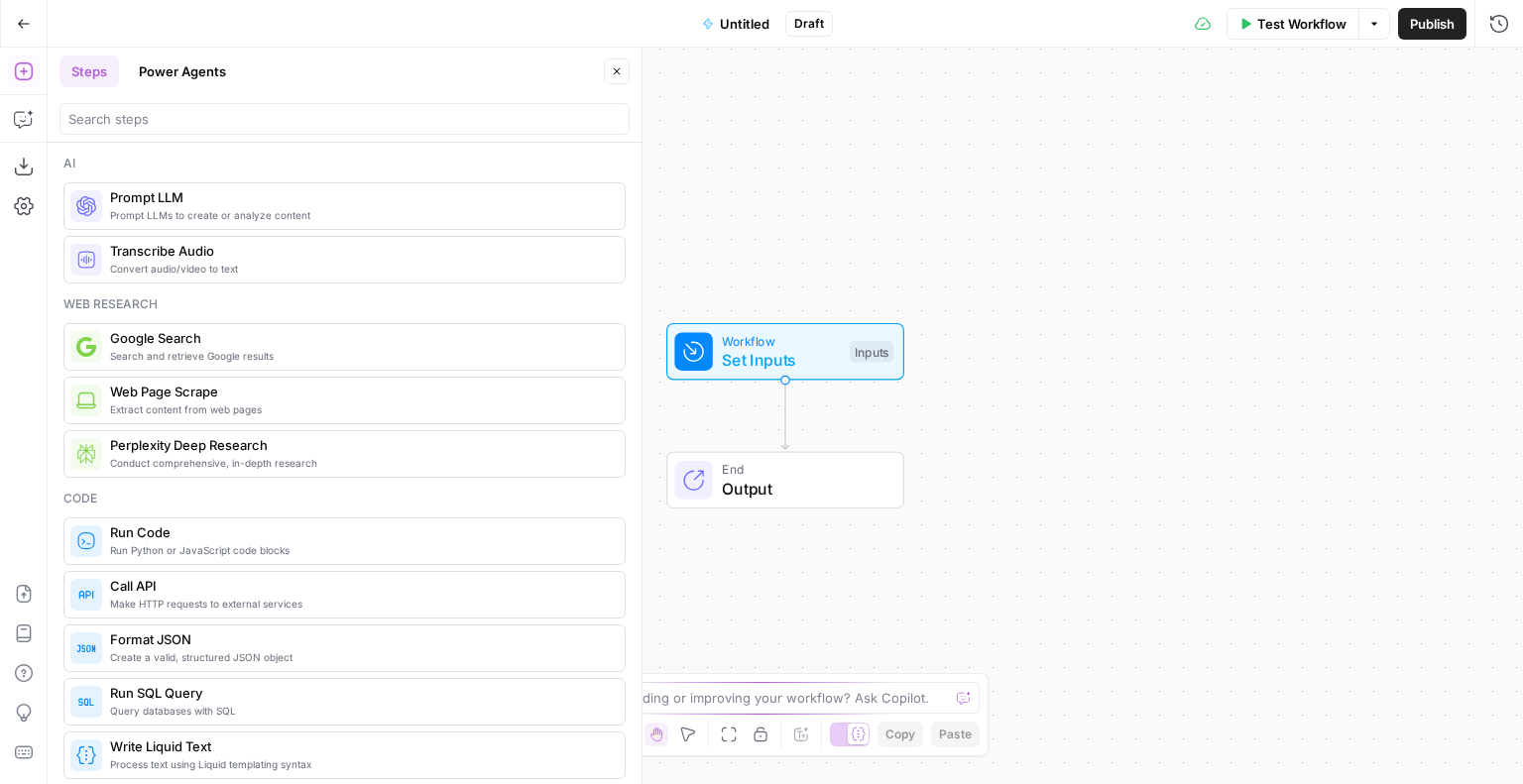 click on "Power Agents" at bounding box center (182, 71) 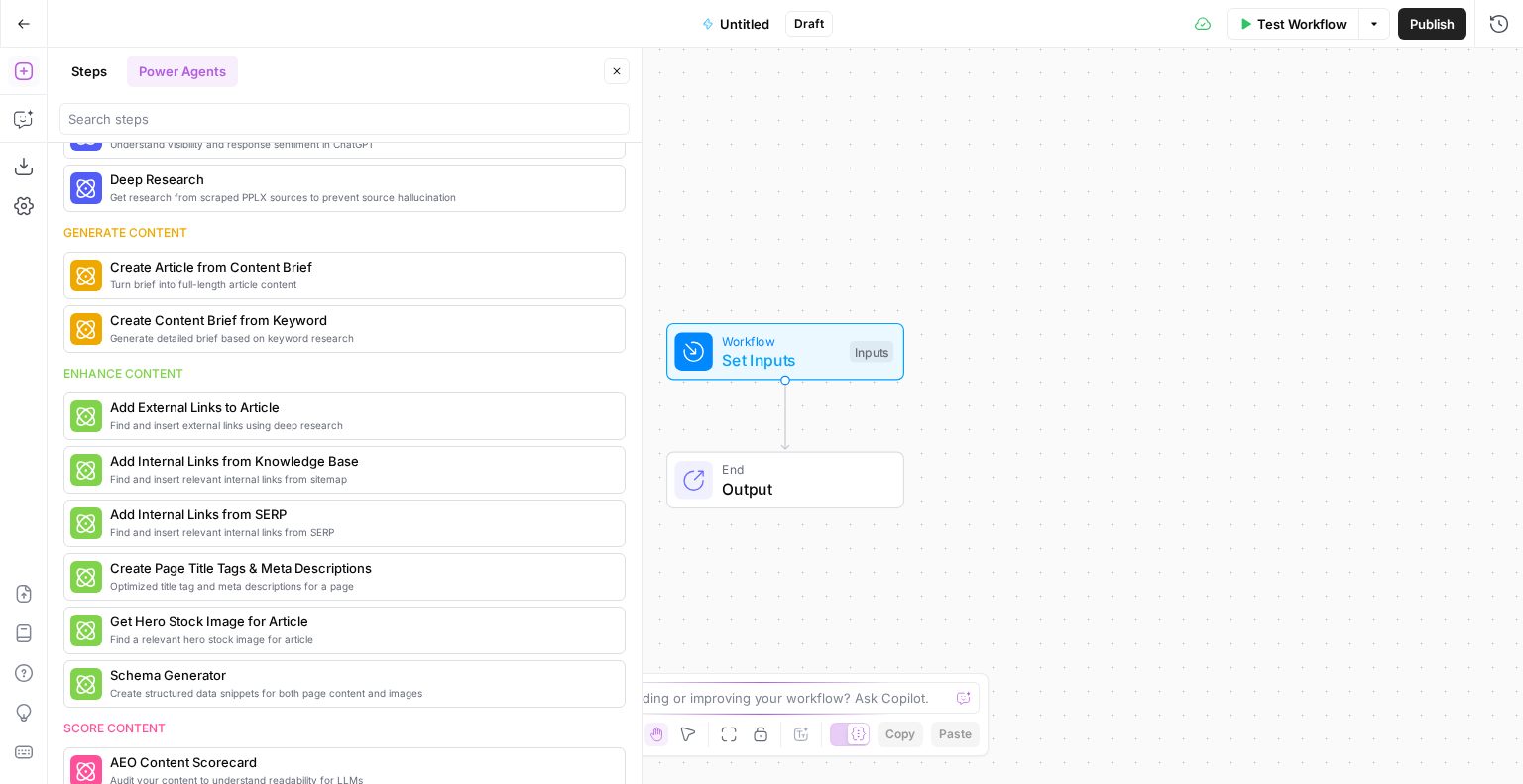scroll, scrollTop: 198, scrollLeft: 0, axis: vertical 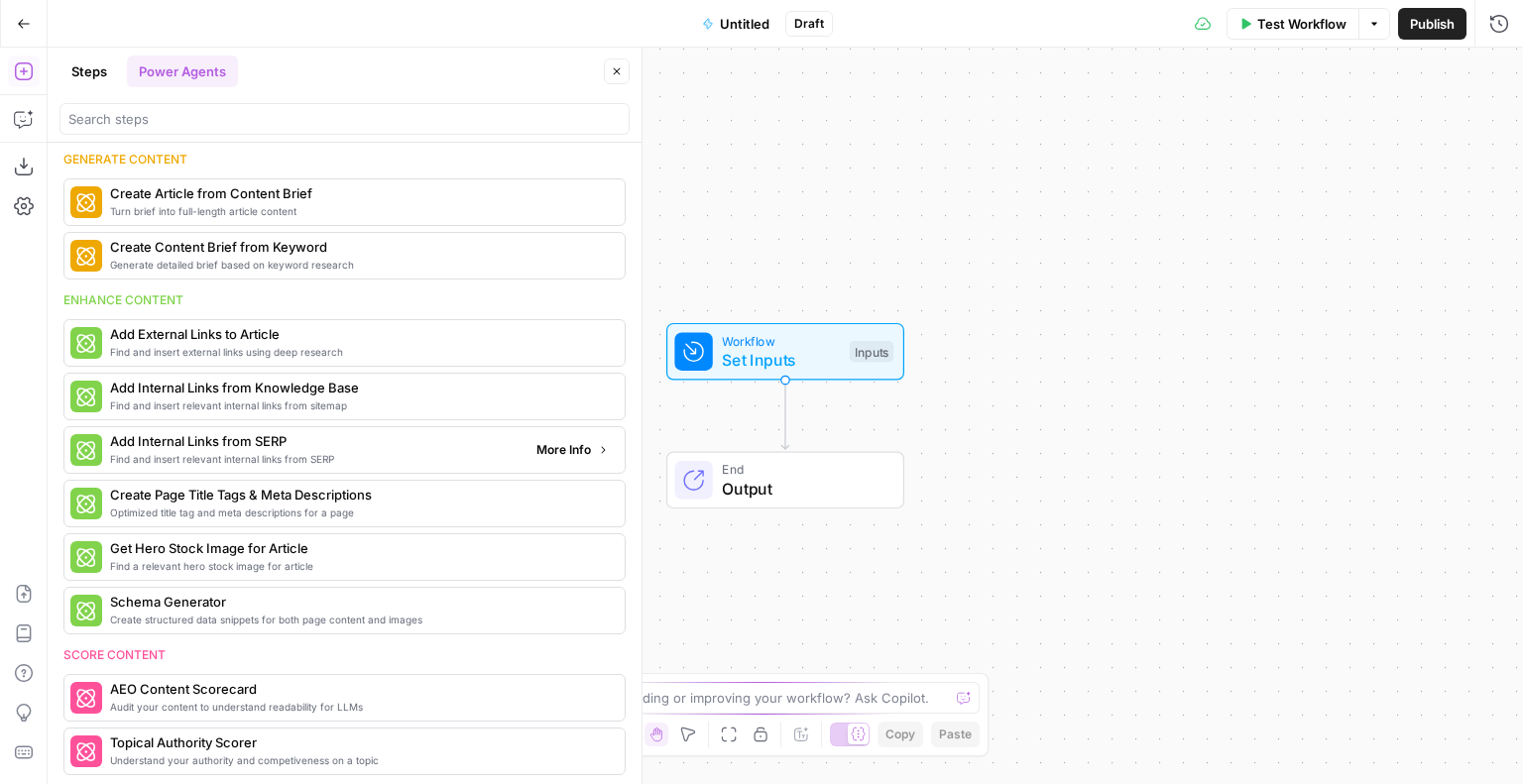 click on "Add Internal Links from SERP" at bounding box center (315, 441) 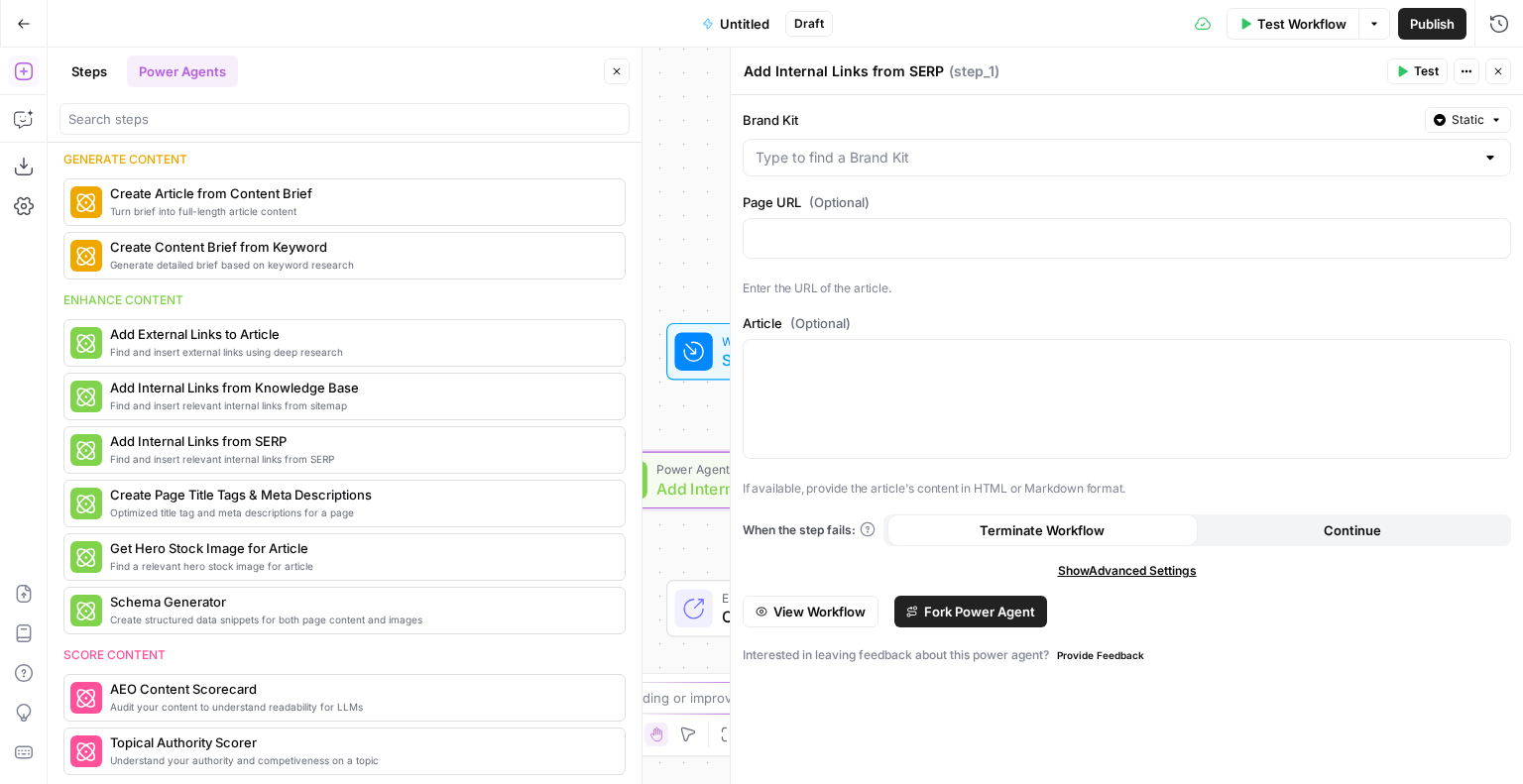 click on "Fork Power Agent" at bounding box center [980, 612] 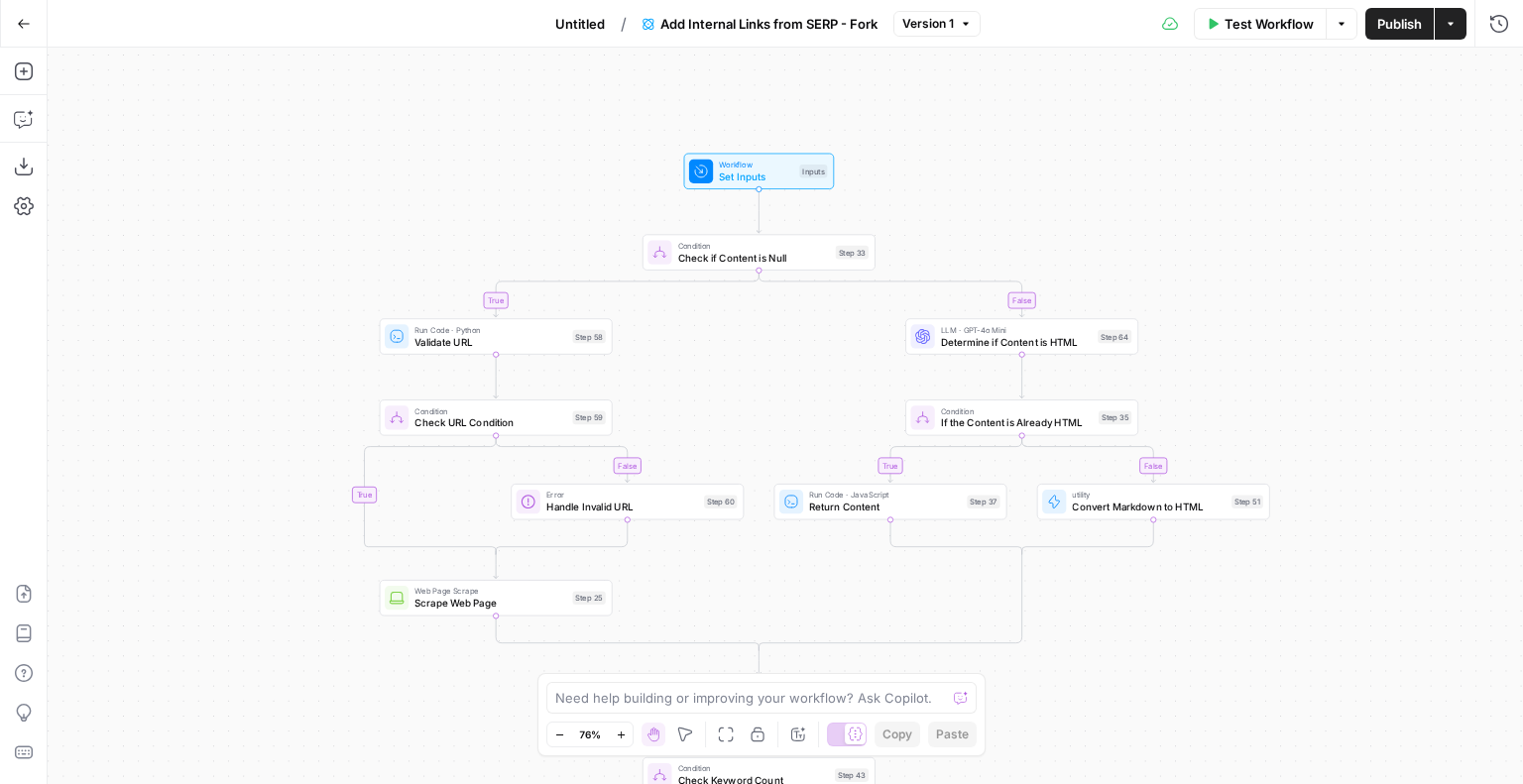 click on "Add Steps Copilot Download as JSON Settings Import JSON AirOps Academy Help Give Feedback Shortcuts" at bounding box center [24, 415] 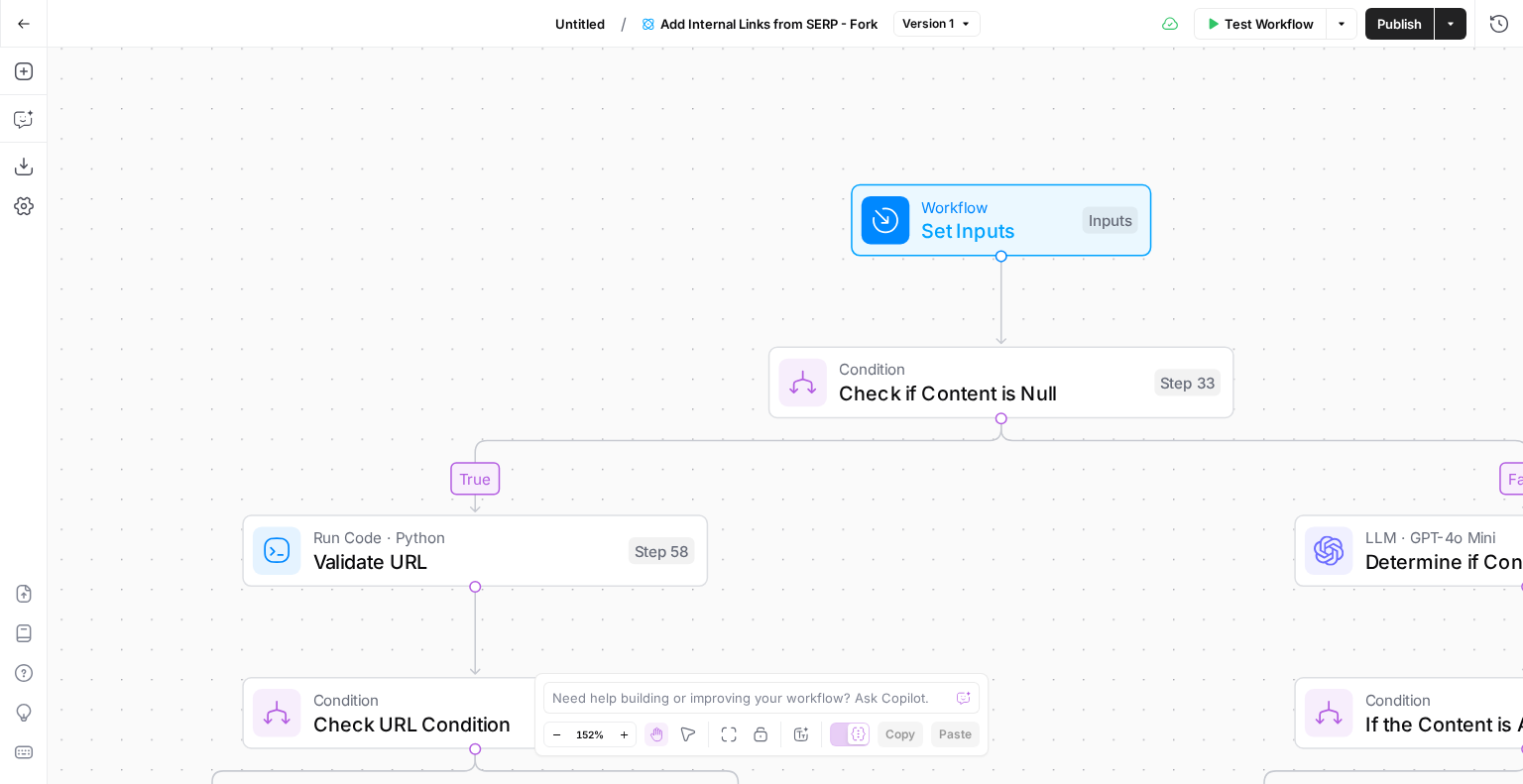 click on "Validate URL" at bounding box center (465, 561) 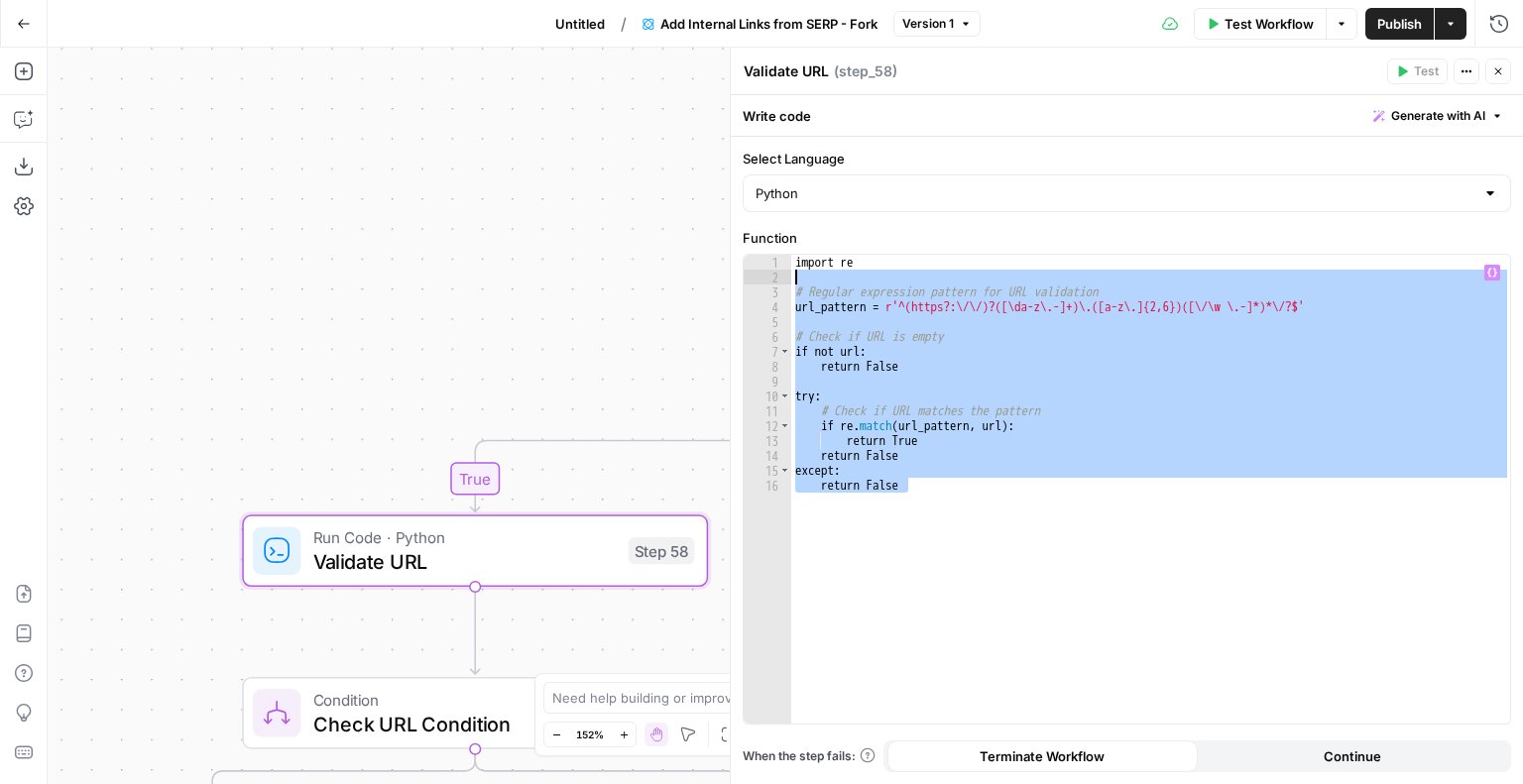 drag, startPoint x: 991, startPoint y: 504, endPoint x: 715, endPoint y: 270, distance: 361.8453 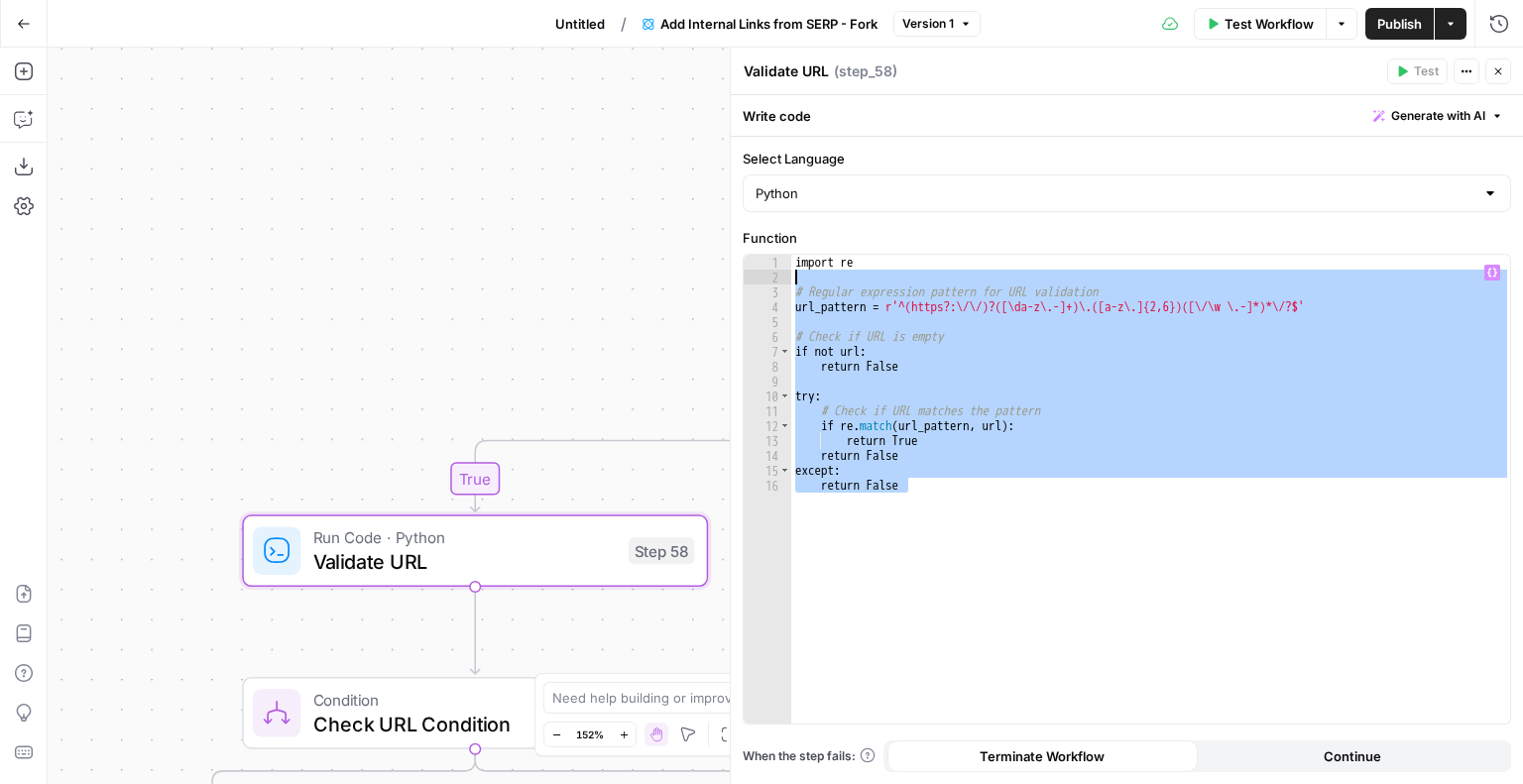 click on "Power Steps QA New Home Browse Your Data Monitoring Settings Recent Grids New grid HTML Diff Test Cases QA New Grid Recent Workflows New Workflow Untitled QA: Template Input Personalization Untitled AirOps Academy What's new?
1
Help + Support Go Back Untitled / Add Internal Links from SERP - Fork Version 1 Test Workflow Options Publish Actions Run History Add Steps Copilot Download as JSON Settings Import JSON AirOps Academy Help Give Feedback Shortcuts false true false true false true false true Workflow Set Inputs Inputs Condition Check if Content is Null Step 33 Run Code · Python Validate URL Step 58 Condition Check URL Condition Step 59 Error Handle Invalid URL Step 60 Web Page Scrape Scrape Web Page Step 25 LLM · GPT-4o Mini Determine if Content is HTML Step 64 Condition If the Content is Already HTML Step 35 Run Code · JavaScript Return Content Step 37 utility Convert Markdown to HTML Step 51 SEO Research Step 8 Condition Check Keyword Count" at bounding box center [762, 392] 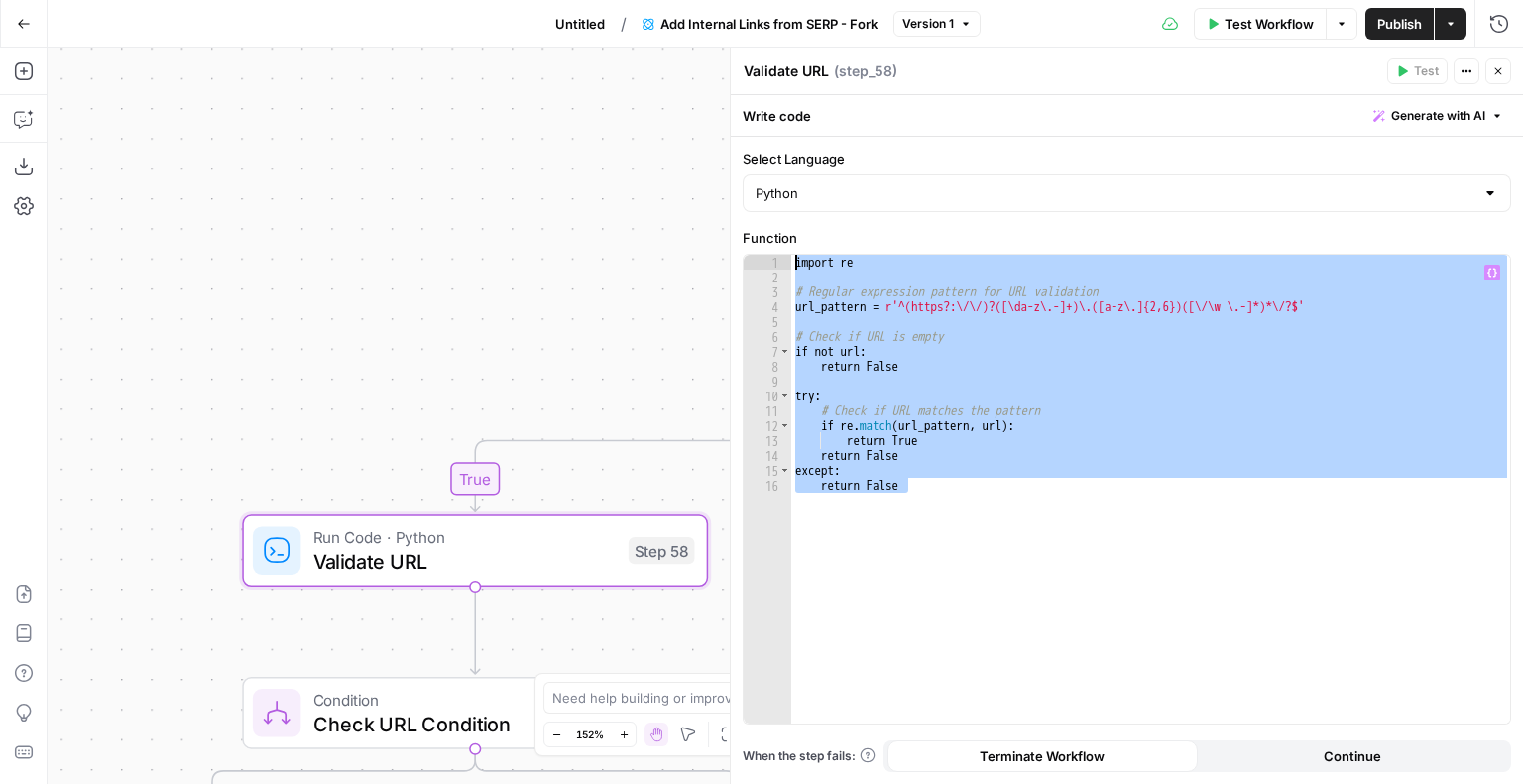 drag, startPoint x: 944, startPoint y: 496, endPoint x: 754, endPoint y: 236, distance: 322.02484 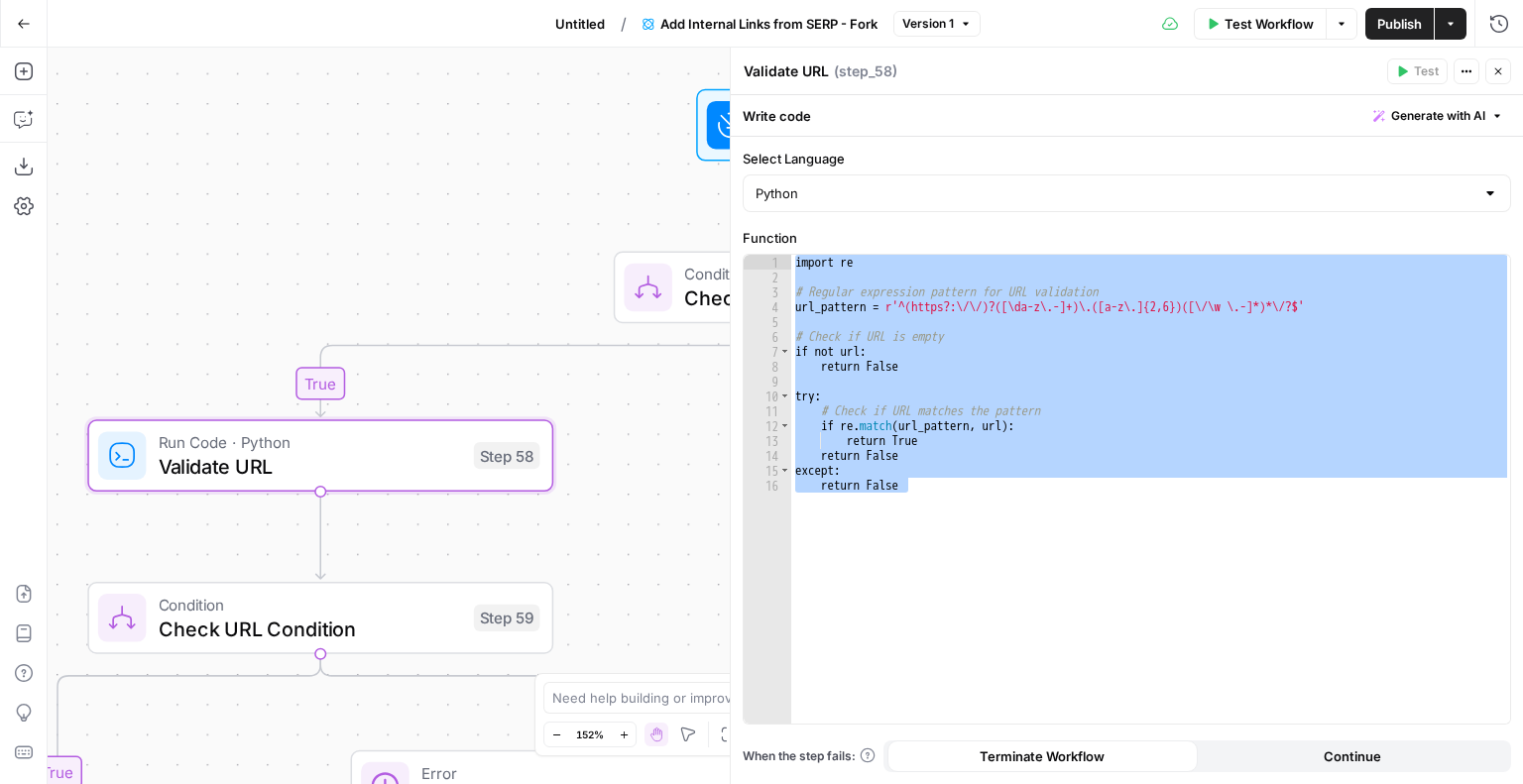 drag, startPoint x: 649, startPoint y: 316, endPoint x: 483, endPoint y: 217, distance: 193.2796 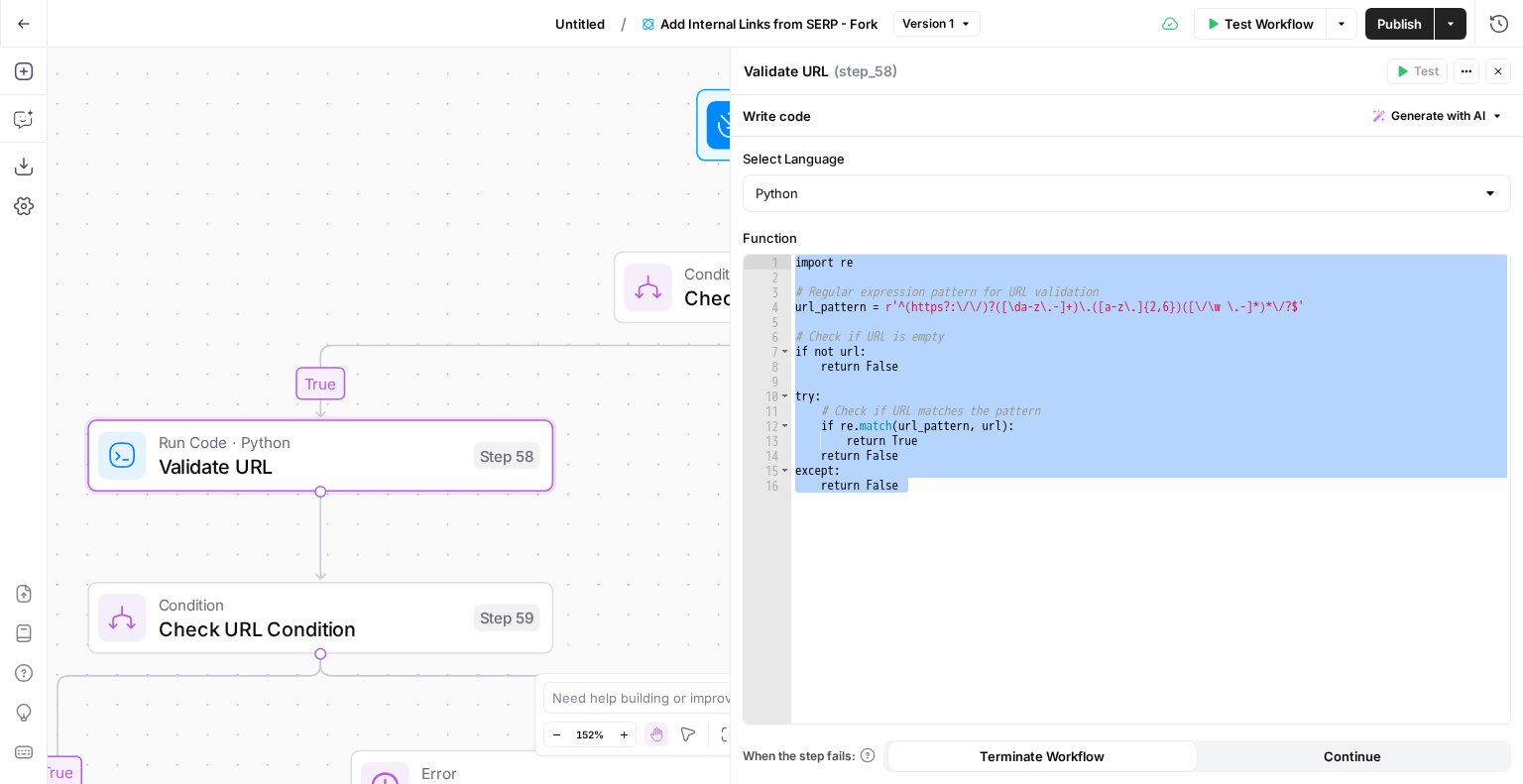 click on "false true false true false true false true Workflow Set Inputs Inputs Condition Check if Content is Null Step 33 Run Code · Python Validate URL Step 58 Condition Check URL Condition Step 59 Error Handle Invalid URL Step 60 Web Page Scrape Scrape Web Page Step 25 LLM · GPT-4o Mini Determine if Content is HTML Step 64 Condition If the Content is Already HTML Step 35 Run Code · JavaScript Return Content Step 37 utility Convert Markdown to HTML Step 51 SEO Research Semrush Domain Organic Search Keywords Step 8 Condition Check Keyword Count Step 43 Run Code · JavaScript Find Keyword Matches Step 26 Run Code · JavaScript Extract Unique URLs Step 38 Run Code · JavaScript Extract Unique Matched Text Step 39 LLM · GPT-4o Identify Anchor Texts Step 44 Loop Iteration Iterates through Anchor Texts Step 45 Google Search Search for the Anchor Texts Step 46 Complete Google Search Get General Links for the Domain Step 62 LLM · O3 Mini Prompt LLM Step 48 Run Code · Python Insert HTML Links Step 27 Format JSON End" at bounding box center [785, 415] 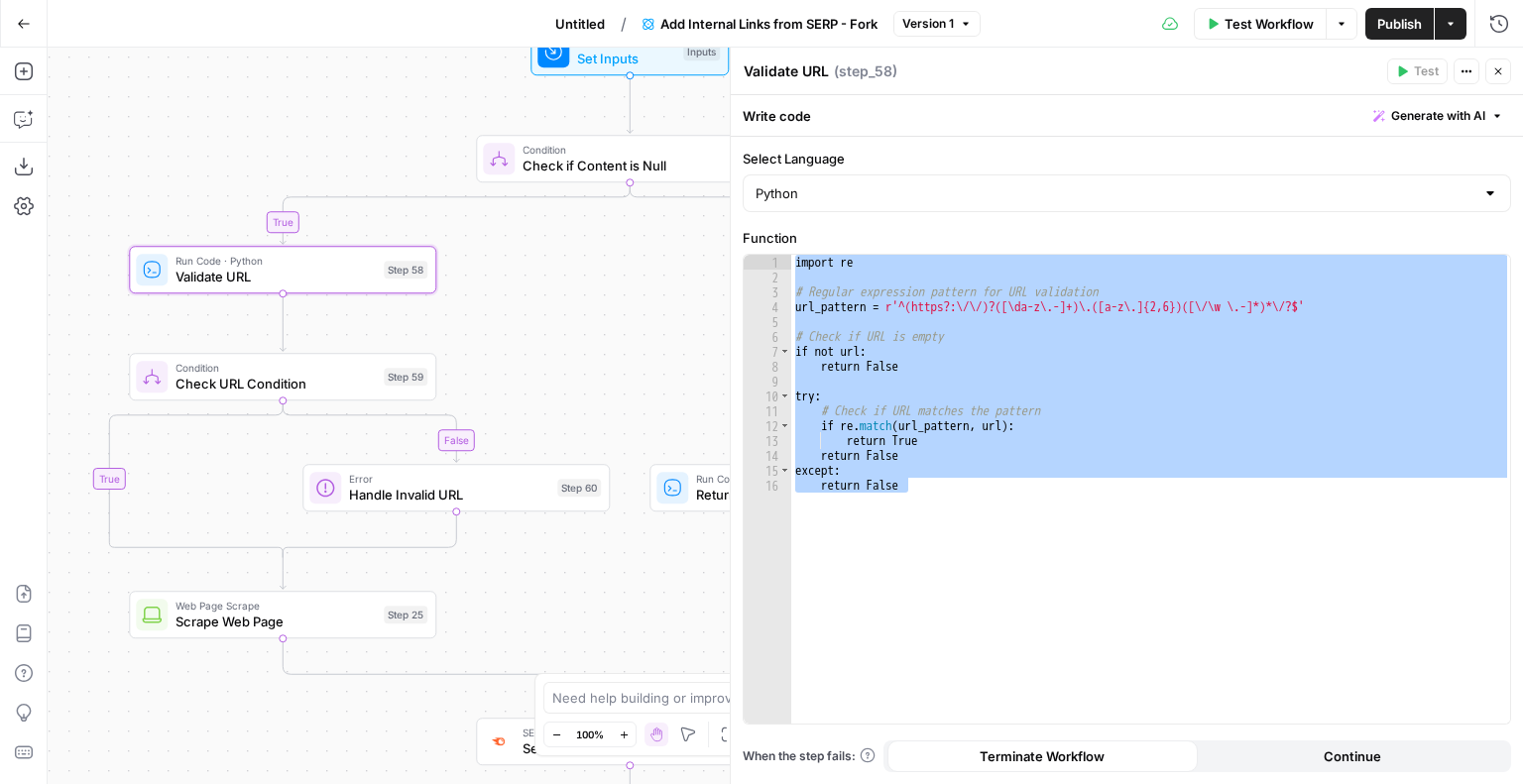 drag, startPoint x: 644, startPoint y: 356, endPoint x: 505, endPoint y: 316, distance: 144.6409 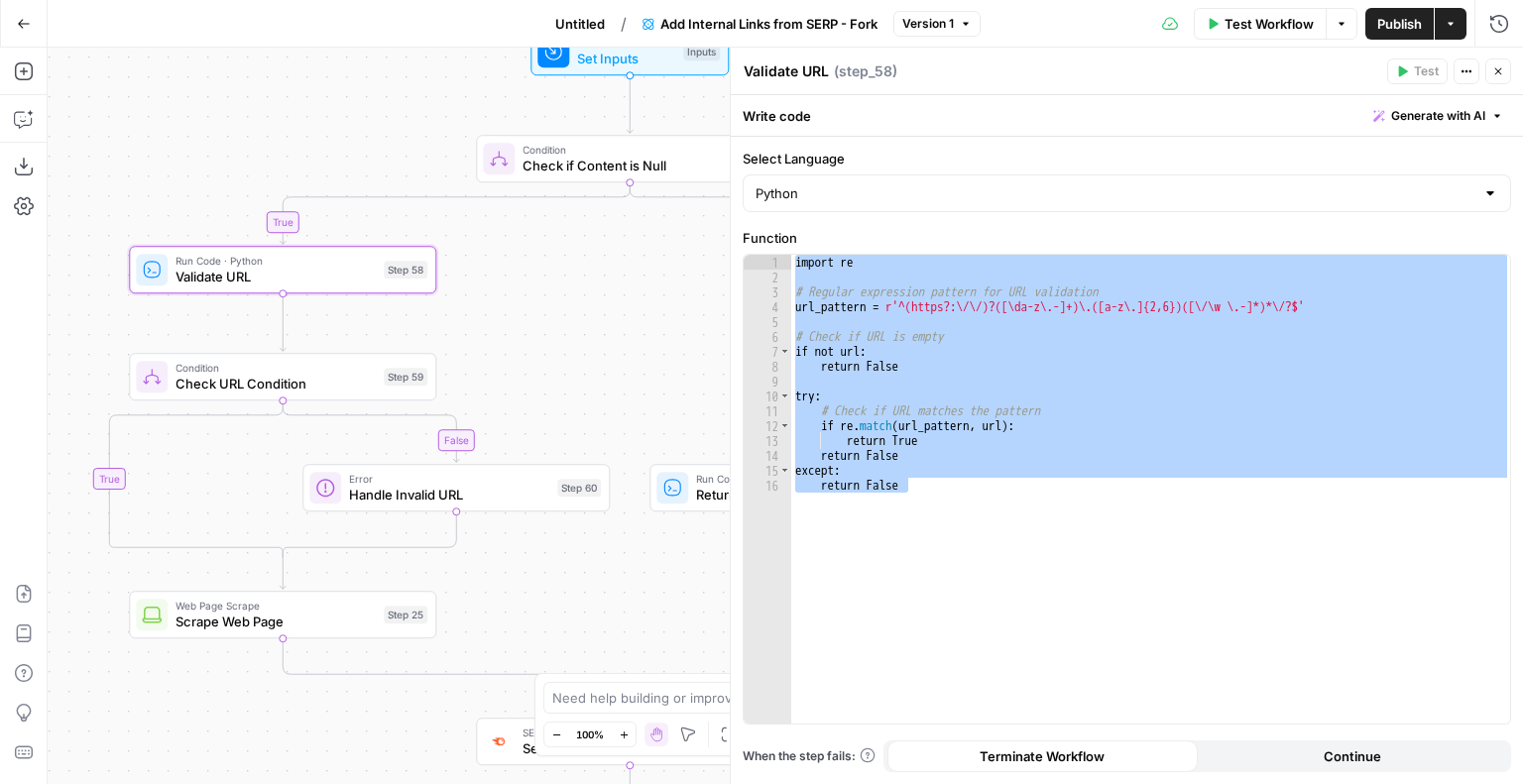 click on "false true false true false true false true Workflow Set Inputs Inputs Condition Check if Content is Null Step 33 Run Code · Python Validate URL Step 58 Condition Check URL Condition Step 59 Error Handle Invalid URL Step 60 Web Page Scrape Scrape Web Page Step 25 LLM · GPT-4o Mini Determine if Content is HTML Step 64 Condition If the Content is Already HTML Step 35 Run Code · JavaScript Return Content Step 37 utility Convert Markdown to HTML Step 51 SEO Research Semrush Domain Organic Search Keywords Step 8 Condition Check Keyword Count Step 43 Run Code · JavaScript Find Keyword Matches Step 26 Run Code · JavaScript Extract Unique URLs Step 38 Run Code · JavaScript Extract Unique Matched Text Step 39 LLM · GPT-4o Identify Anchor Texts Step 44 Loop Iteration Iterates through Anchor Texts Step 45 Google Search Search for the Anchor Texts Step 46 Complete Google Search Get General Links for the Domain Step 62 LLM · O3 Mini Prompt LLM Step 48 Run Code · Python Insert HTML Links Step 27 Format JSON End" at bounding box center [785, 415] 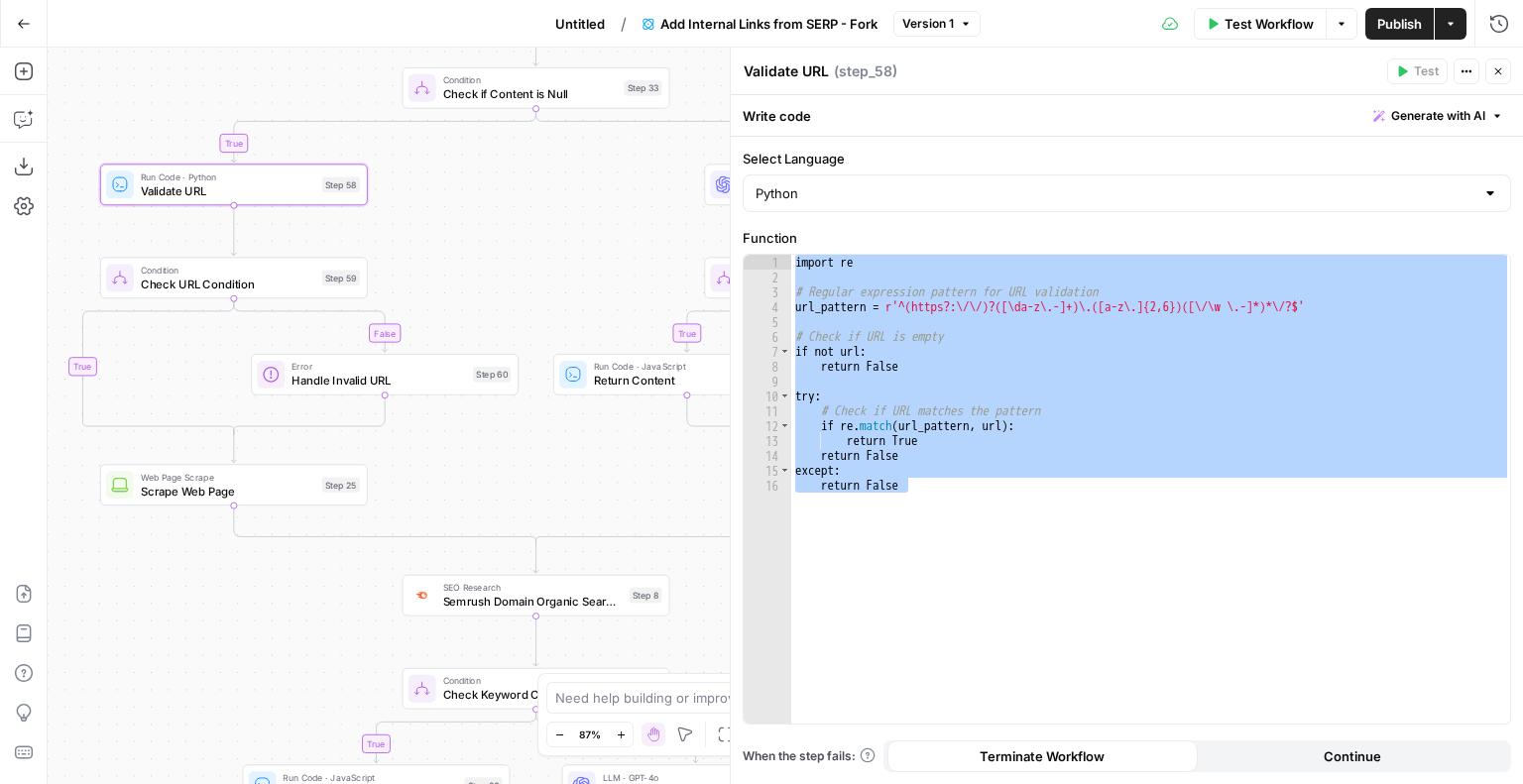 drag, startPoint x: 619, startPoint y: 300, endPoint x: 547, endPoint y: 308, distance: 72.443081 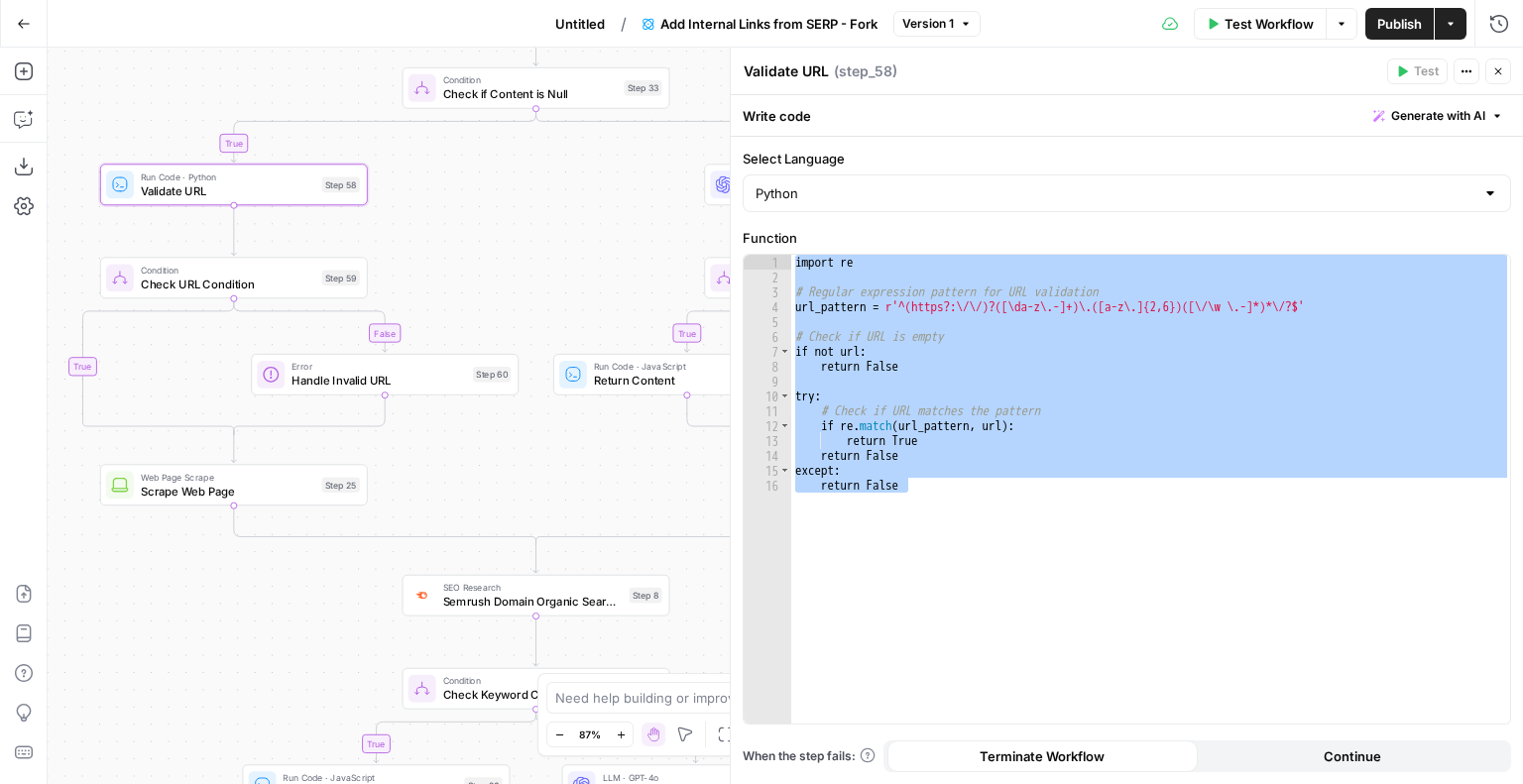 click on "false true false true false true false true Workflow Set Inputs Inputs Condition Check if Content is Null Step 33 Run Code · Python Validate URL Step 58 Condition Check URL Condition Step 59 Error Handle Invalid URL Step 60 Web Page Scrape Scrape Web Page Step 25 LLM · GPT-4o Mini Determine if Content is HTML Step 64 Condition If the Content is Already HTML Step 35 Run Code · JavaScript Return Content Step 37 utility Convert Markdown to HTML Step 51 SEO Research Semrush Domain Organic Search Keywords Step 8 Condition Check Keyword Count Step 43 Run Code · JavaScript Find Keyword Matches Step 26 Run Code · JavaScript Extract Unique URLs Step 38 Run Code · JavaScript Extract Unique Matched Text Step 39 LLM · GPT-4o Identify Anchor Texts Step 44 Loop Iteration Iterates through Anchor Texts Step 45 Google Search Search for the Anchor Texts Step 46 Complete Google Search Get General Links for the Domain Step 62 LLM · O3 Mini Prompt LLM Step 48 Run Code · Python Insert HTML Links Step 27 Format JSON End" at bounding box center [785, 415] 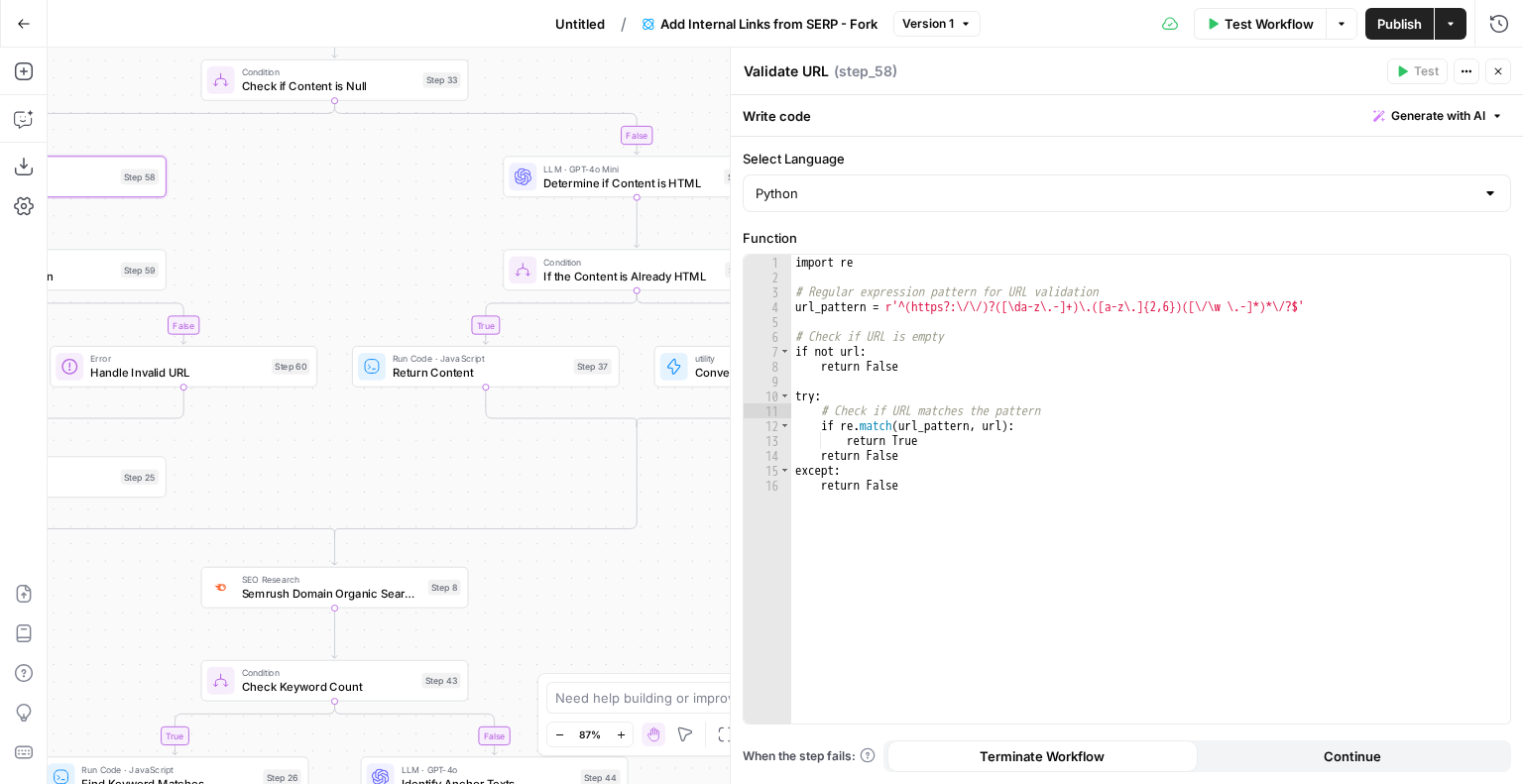 drag, startPoint x: 598, startPoint y: 474, endPoint x: 392, endPoint y: 466, distance: 206.1553 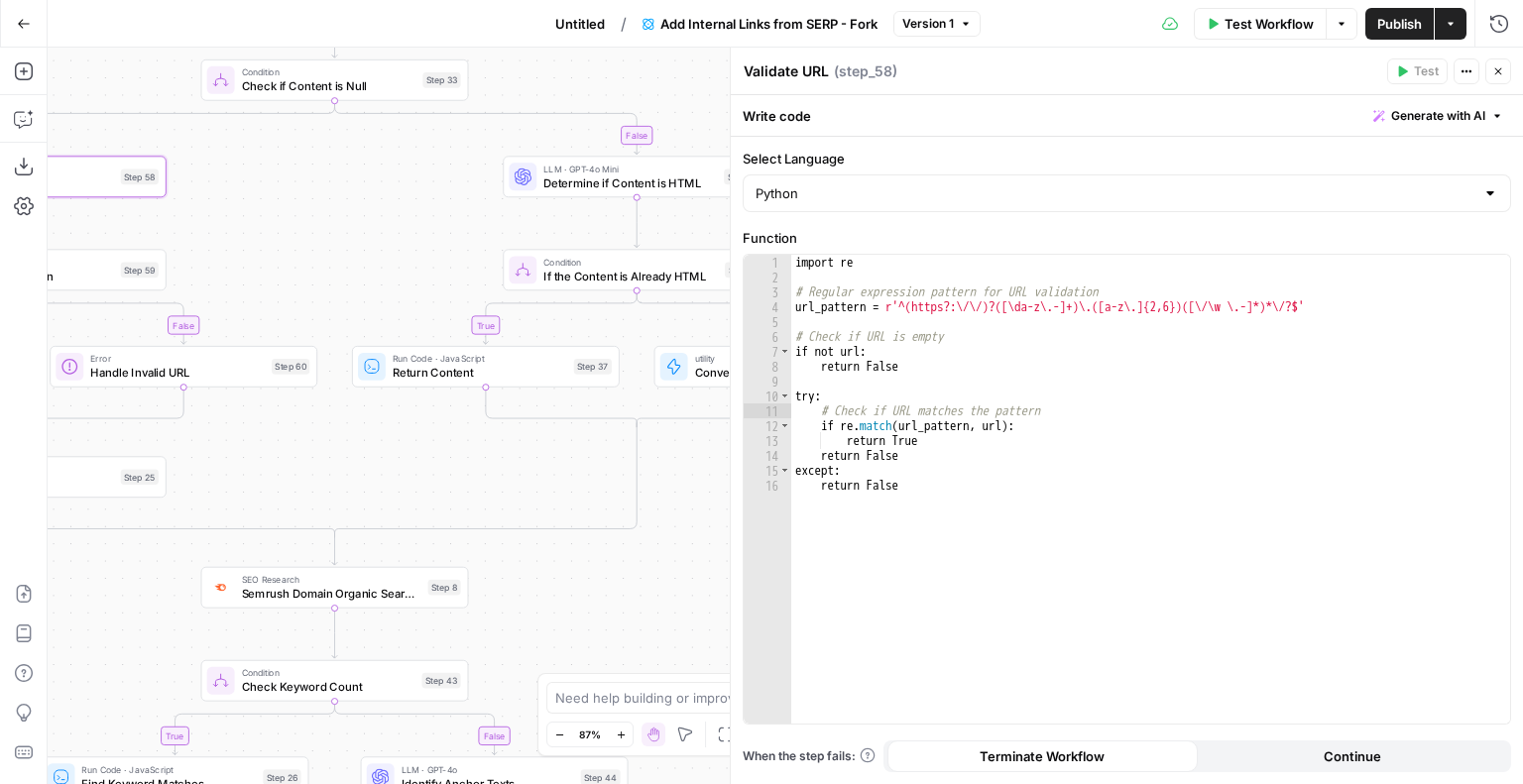 click on "false true false true false true false true Workflow Set Inputs Inputs Condition Check if Content is Null Step 33 Run Code · Python Validate URL Step 58 Condition Check URL Condition Step 59 Error Handle Invalid URL Step 60 Web Page Scrape Scrape Web Page Step 25 LLM · GPT-4o Mini Determine if Content is HTML Step 64 Condition If the Content is Already HTML Step 35 Run Code · JavaScript Return Content Step 37 utility Convert Markdown to HTML Step 51 SEO Research Semrush Domain Organic Search Keywords Step 8 Condition Check Keyword Count Step 43 Run Code · JavaScript Find Keyword Matches Step 26 Run Code · JavaScript Extract Unique URLs Step 38 Run Code · JavaScript Extract Unique Matched Text Step 39 LLM · GPT-4o Identify Anchor Texts Step 44 Loop Iteration Iterates through Anchor Texts Step 45 Google Search Search for the Anchor Texts Step 46 Complete Google Search Get General Links for the Domain Step 62 LLM · O3 Mini Prompt LLM Step 48 Run Code · Python Insert HTML Links Step 27 Format JSON End" at bounding box center (785, 415) 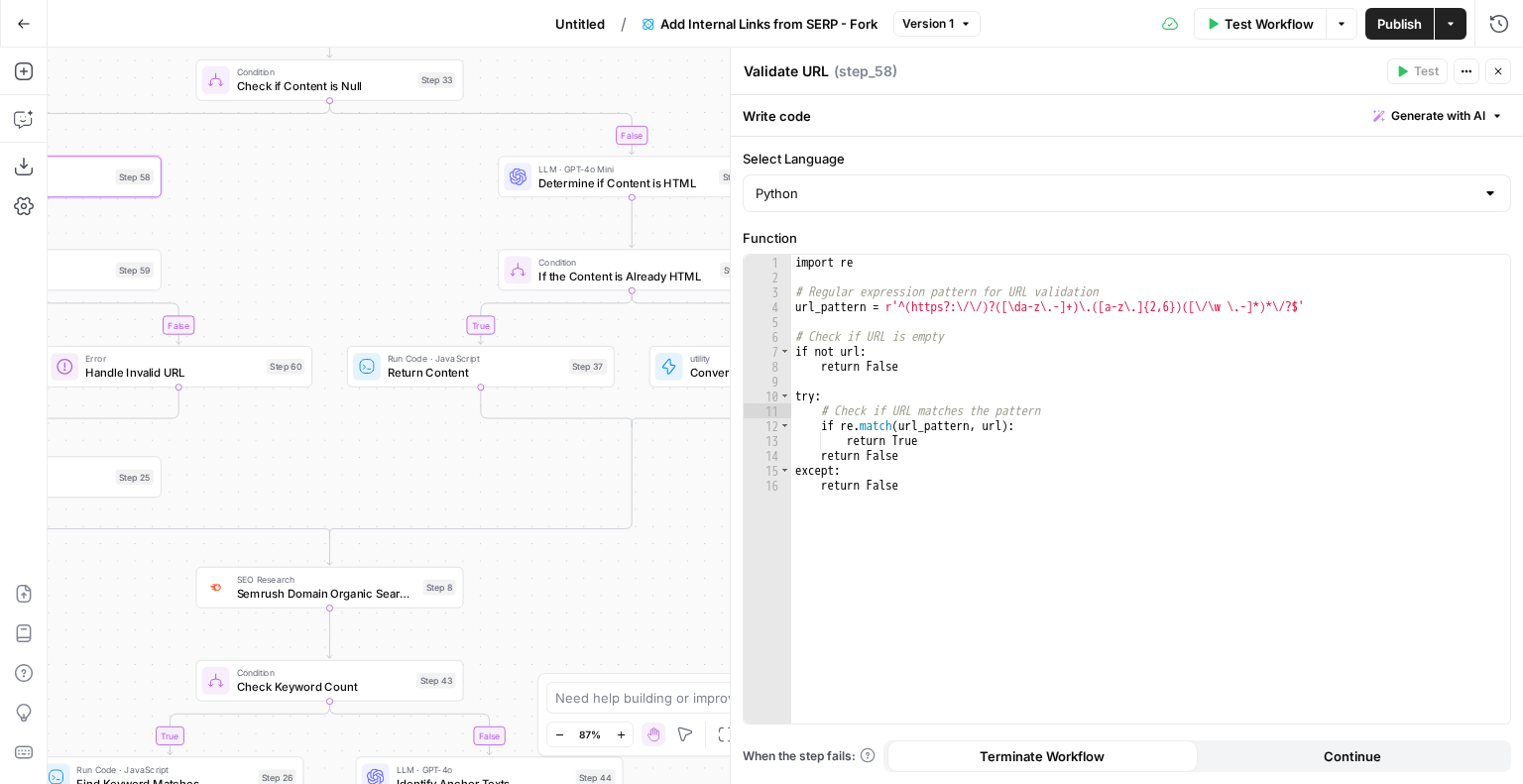 drag, startPoint x: 634, startPoint y: 466, endPoint x: 587, endPoint y: 466, distance: 47 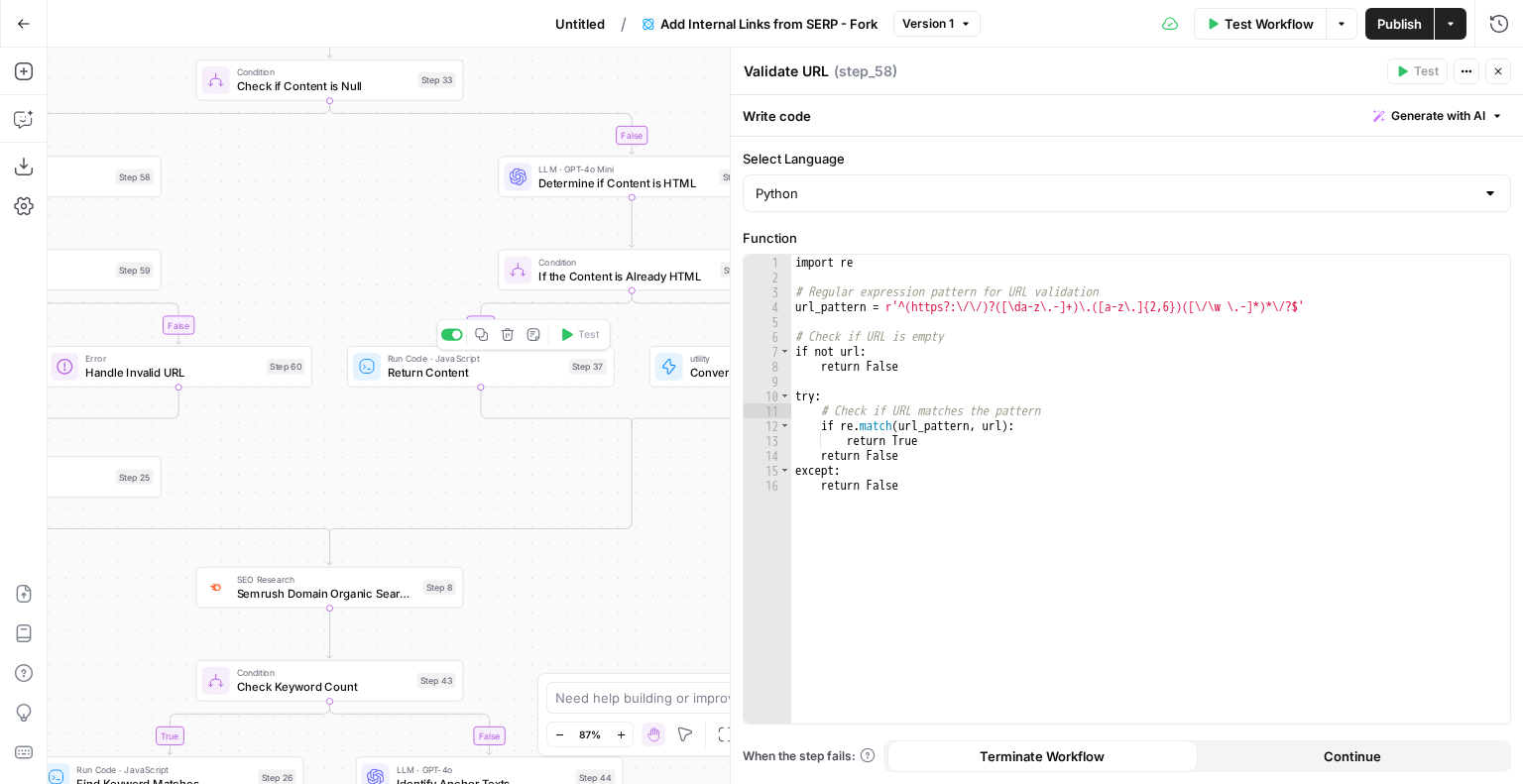 click on "Return Content" at bounding box center (475, 372) 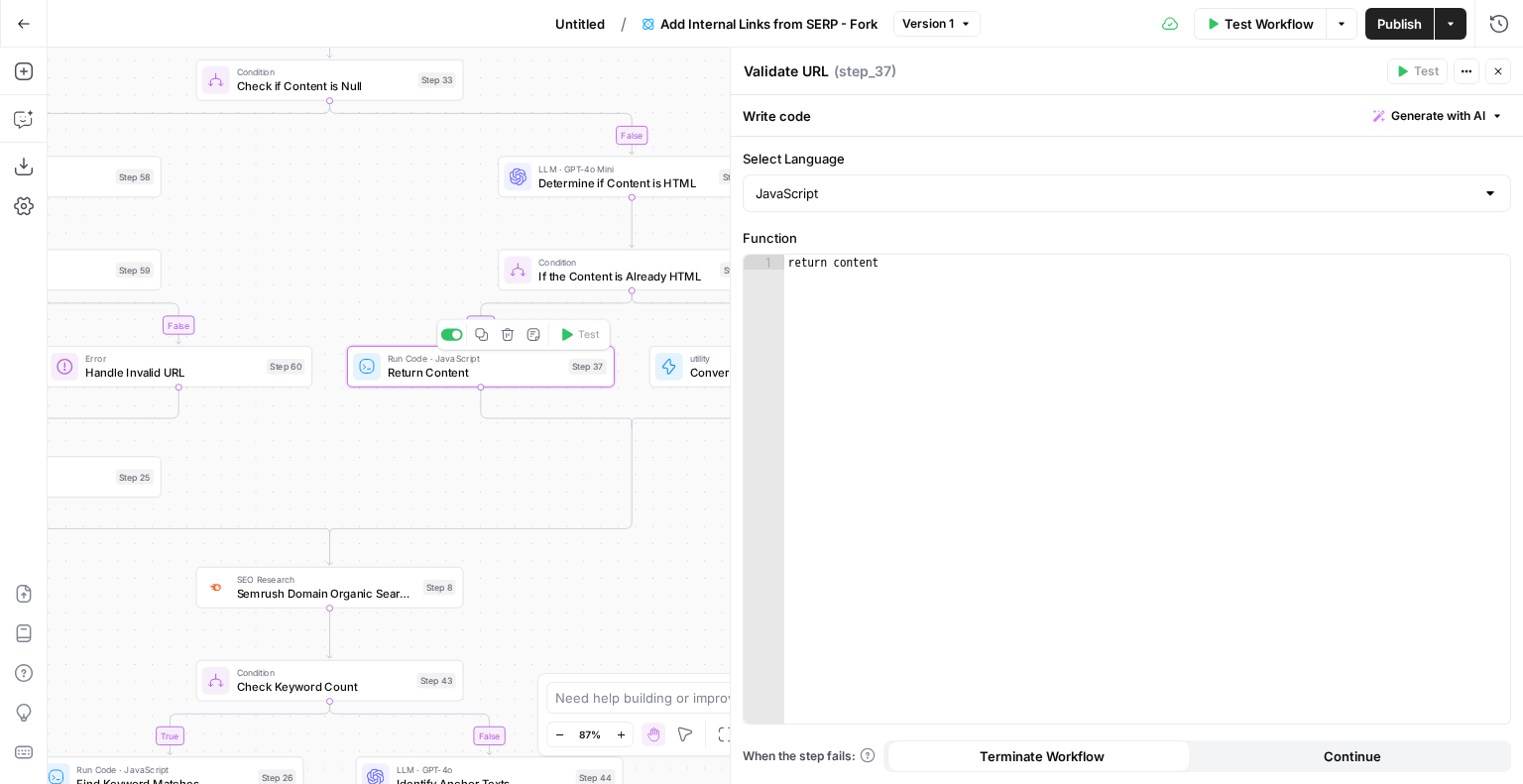 type on "Return Content" 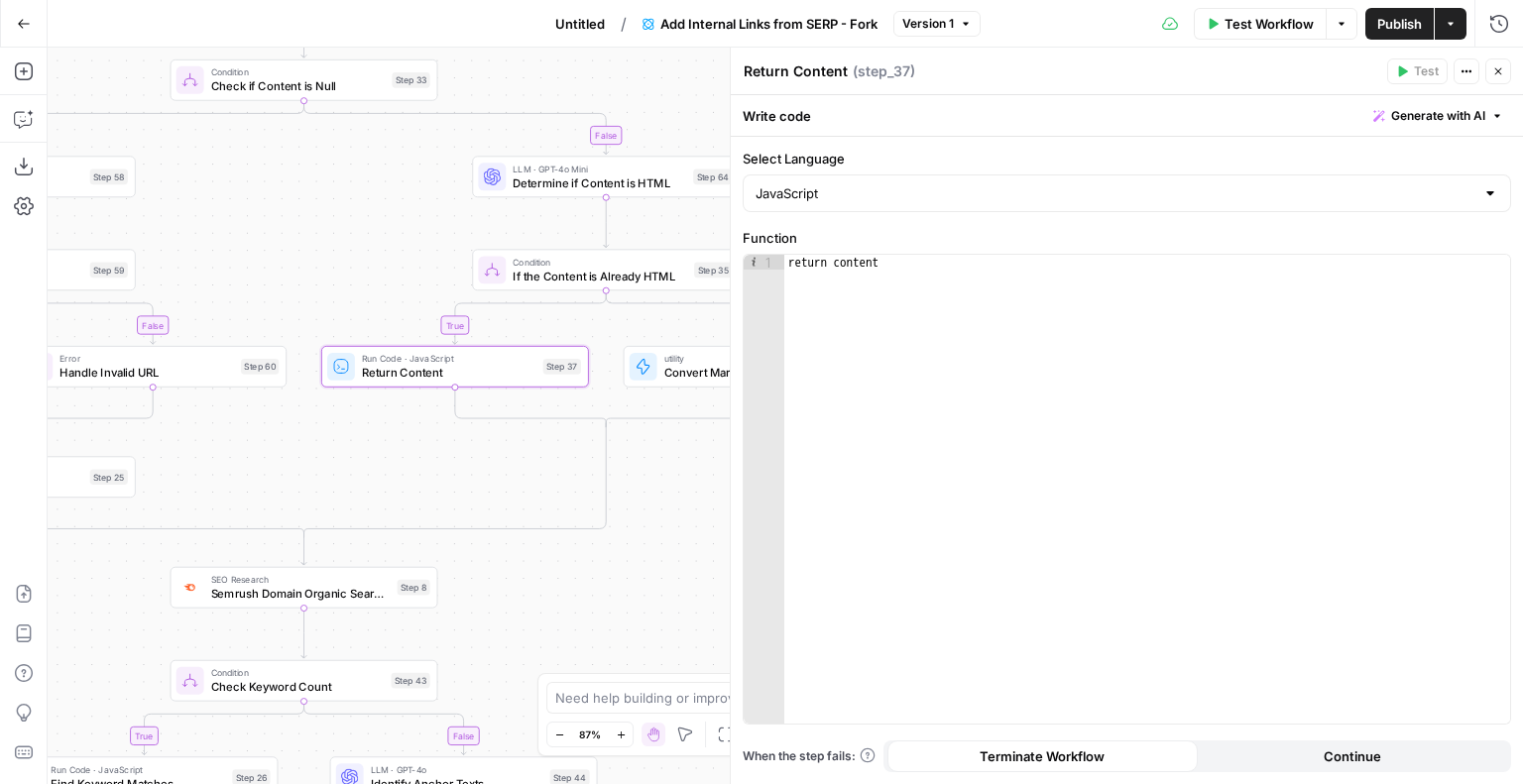 drag, startPoint x: 573, startPoint y: 451, endPoint x: 529, endPoint y: 448, distance: 44.102154 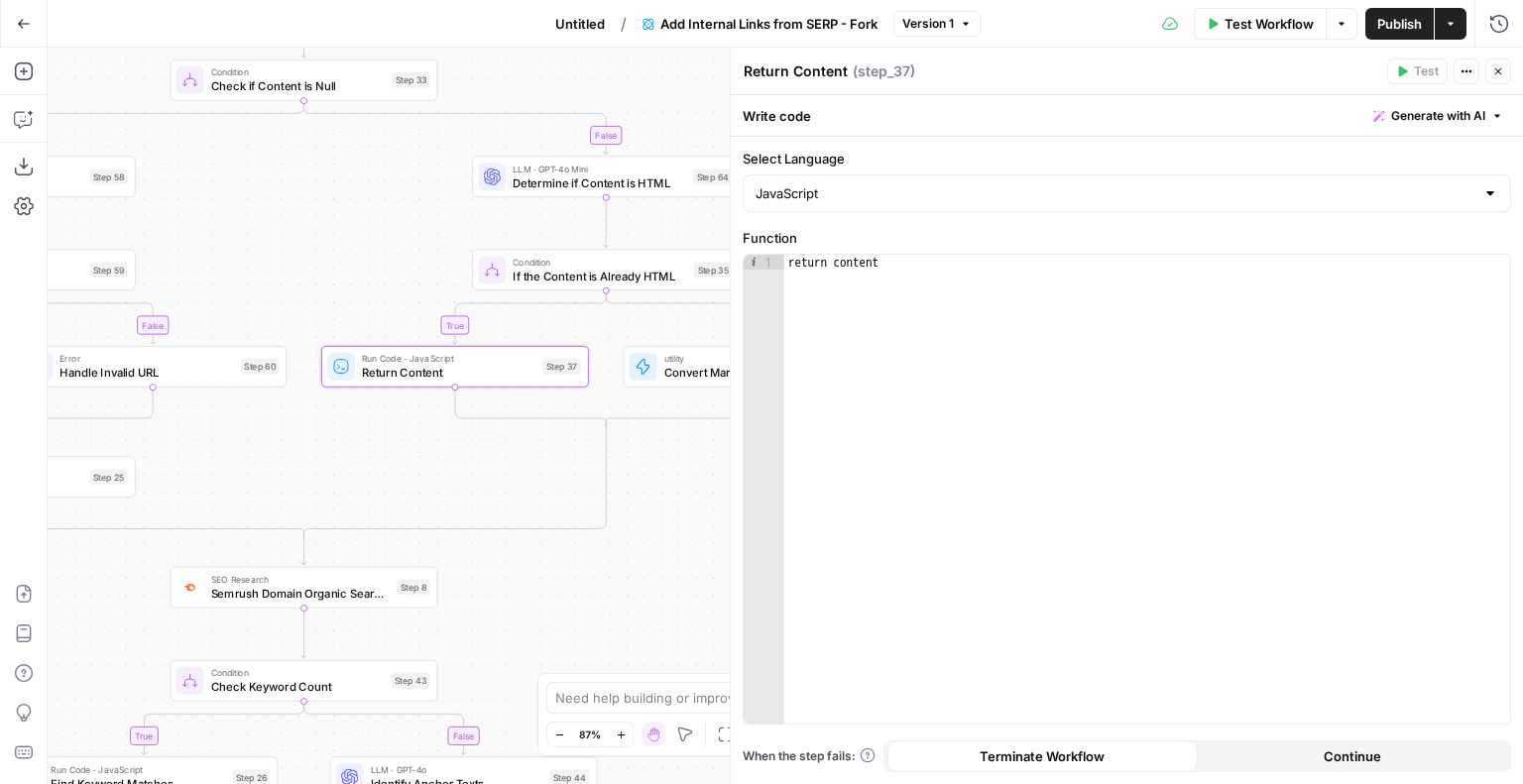 click on "false true false true false true false true Workflow Set Inputs Inputs Condition Check if Content is Null Step 33 Run Code · Python Validate URL Step 58 Condition Check URL Condition Step 59 Error Handle Invalid URL Step 60 Web Page Scrape Scrape Web Page Step 25 LLM · GPT-4o Mini Determine if Content is HTML Step 64 Condition If the Content is Already HTML Step 35 Run Code · JavaScript Return Content Step 37 utility Convert Markdown to HTML Step 51 SEO Research Semrush Domain Organic Search Keywords Step 8 Condition Check Keyword Count Step 43 Run Code · JavaScript Find Keyword Matches Step 26 Run Code · JavaScript Extract Unique URLs Step 38 Run Code · JavaScript Extract Unique Matched Text Step 39 LLM · GPT-4o Identify Anchor Texts Step 44 Loop Iteration Iterates through Anchor Texts Step 45 Google Search Search for the Anchor Texts Step 46 Complete Google Search Get General Links for the Domain Step 62 LLM · O3 Mini Prompt LLM Step 48 Run Code · Python Insert HTML Links Step 27 Format JSON End" at bounding box center [785, 415] 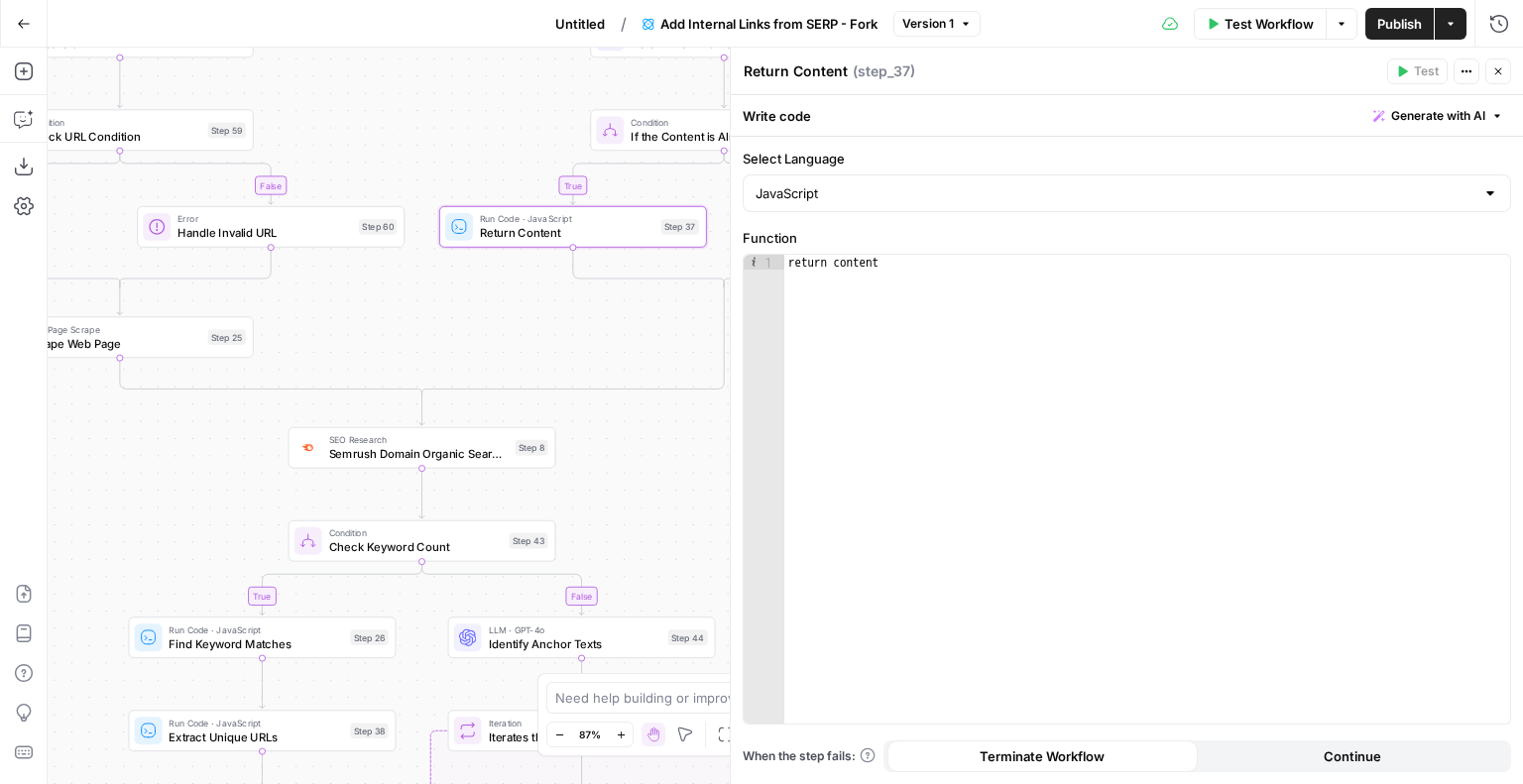 drag, startPoint x: 400, startPoint y: 463, endPoint x: 535, endPoint y: 326, distance: 192.33824 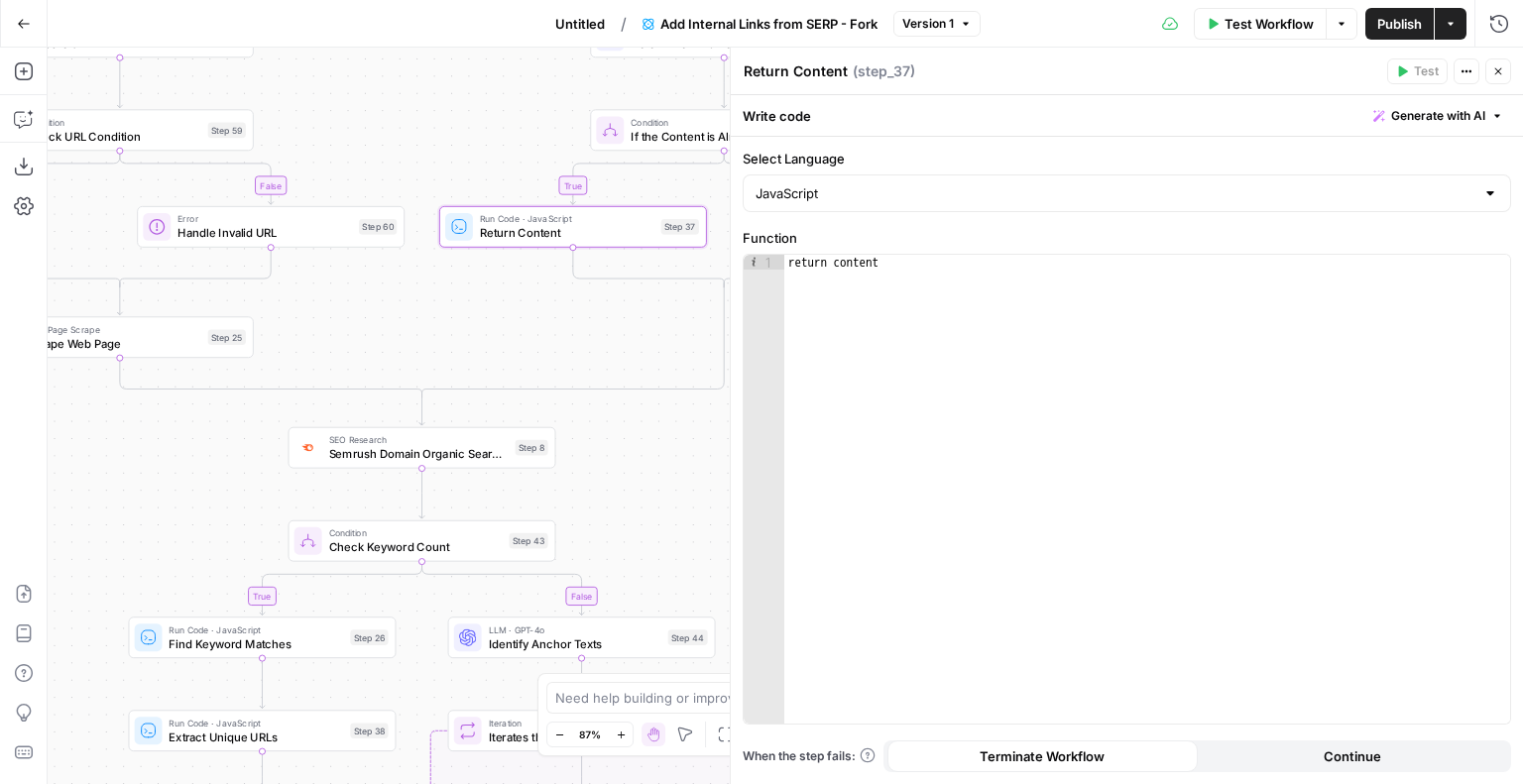 click on "false true false true false true false true Workflow Set Inputs Inputs Condition Check if Content is Null Step 33 Run Code · Python Validate URL Step 58 Condition Check URL Condition Step 59 Error Handle Invalid URL Step 60 Web Page Scrape Scrape Web Page Step 25 LLM · GPT-4o Mini Determine if Content is HTML Step 64 Condition If the Content is Already HTML Step 35 Run Code · JavaScript Return Content Step 37 utility Convert Markdown to HTML Step 51 SEO Research Semrush Domain Organic Search Keywords Step 8 Condition Check Keyword Count Step 43 Run Code · JavaScript Find Keyword Matches Step 26 Run Code · JavaScript Extract Unique URLs Step 38 Run Code · JavaScript Extract Unique Matched Text Step 39 LLM · GPT-4o Identify Anchor Texts Step 44 Loop Iteration Iterates through Anchor Texts Step 45 Google Search Search for the Anchor Texts Step 46 Complete Google Search Get General Links for the Domain Step 62 LLM · O3 Mini Prompt LLM Step 48 Run Code · Python Insert HTML Links Step 27 Format JSON End" at bounding box center (785, 415) 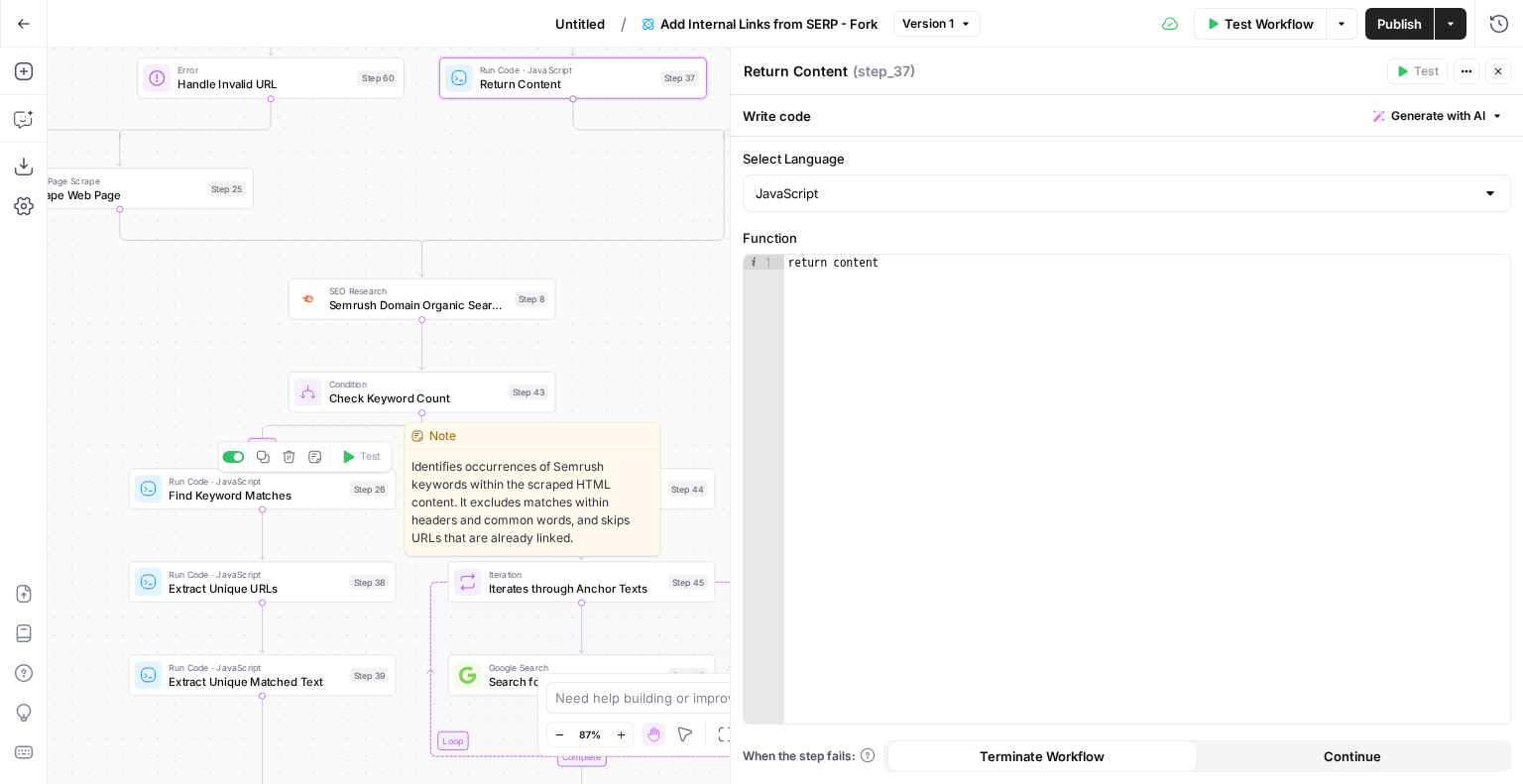 click on "Find Keyword Matches" at bounding box center (256, 495) 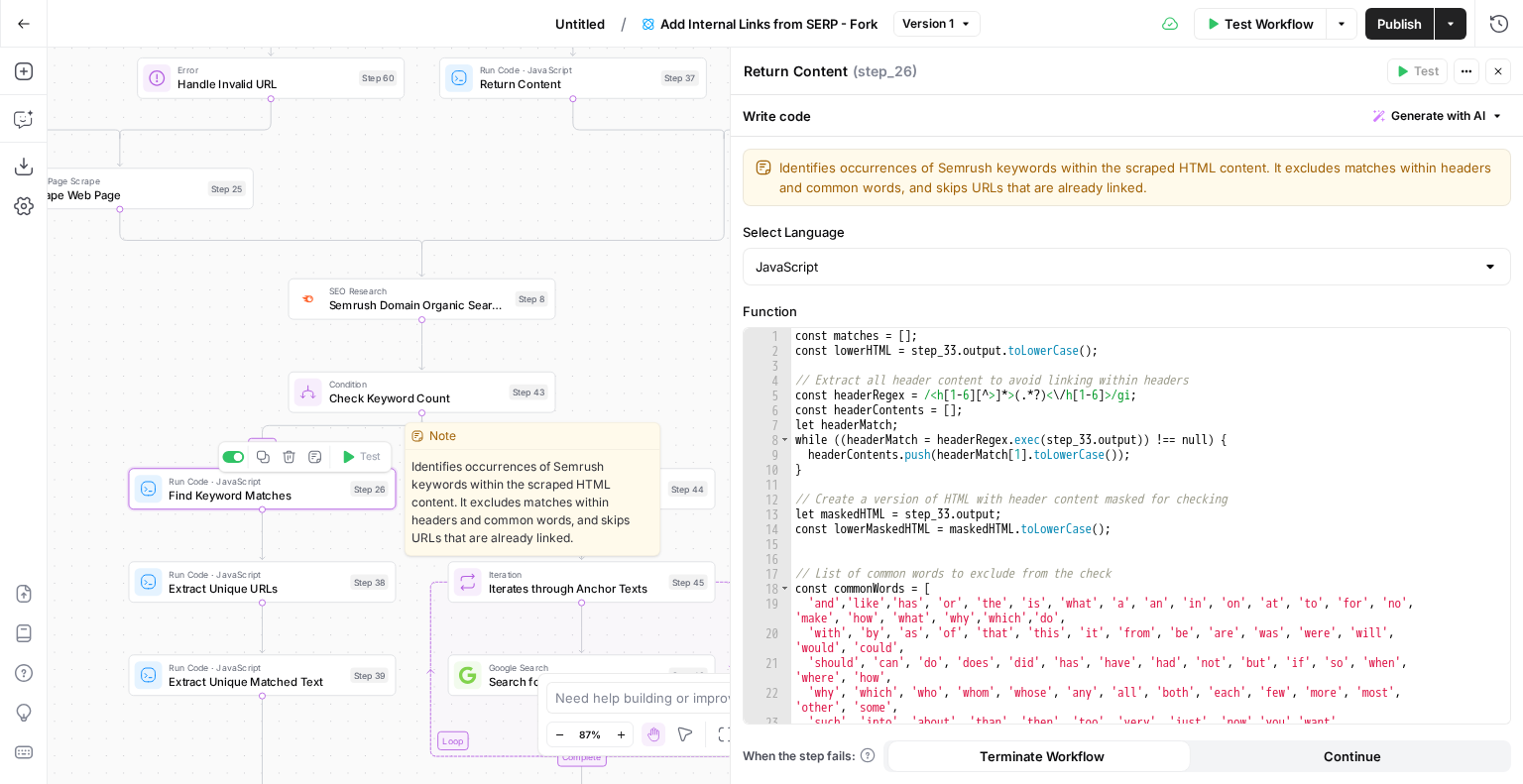 type on "Find Keyword Matches" 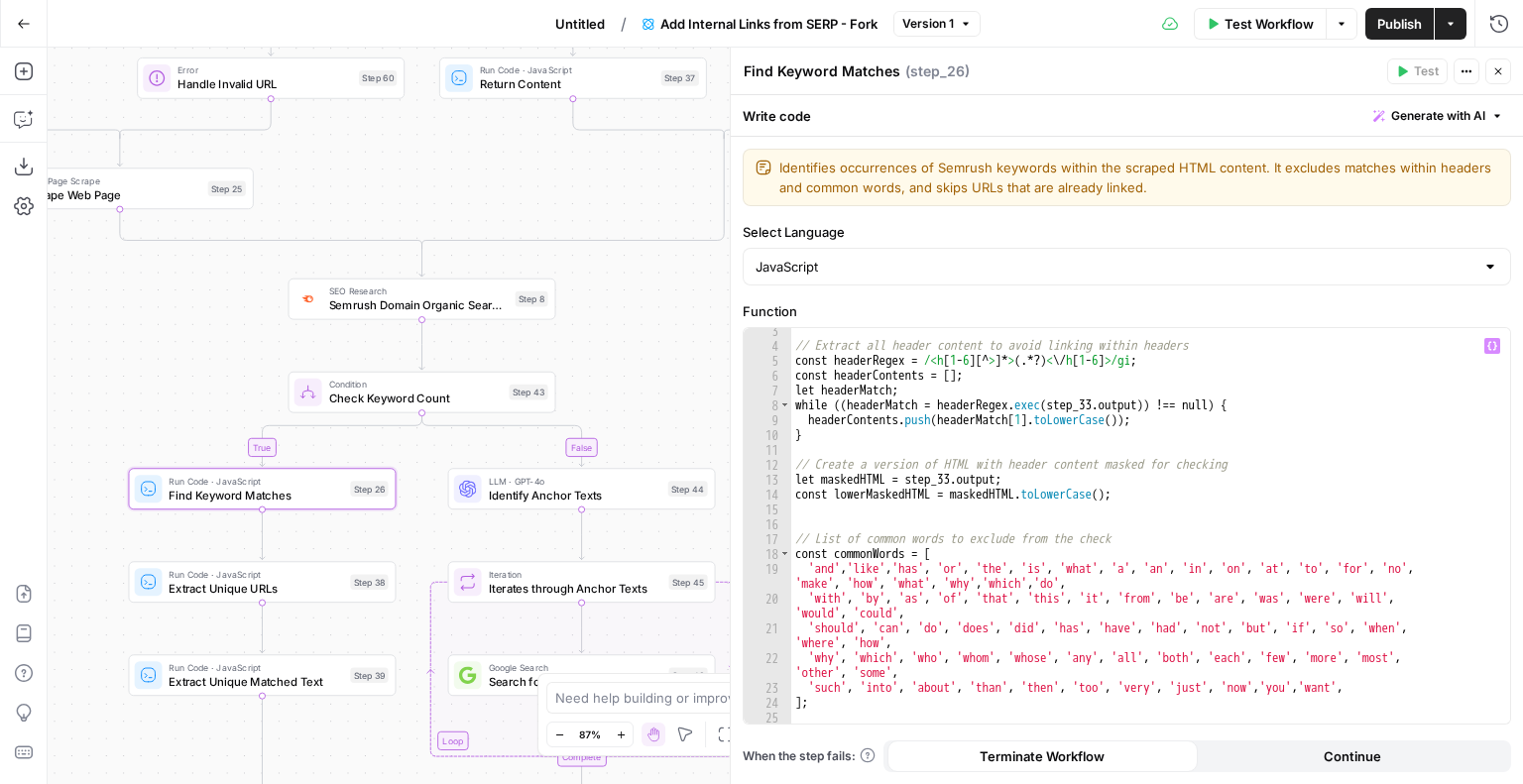 scroll, scrollTop: 0, scrollLeft: 0, axis: both 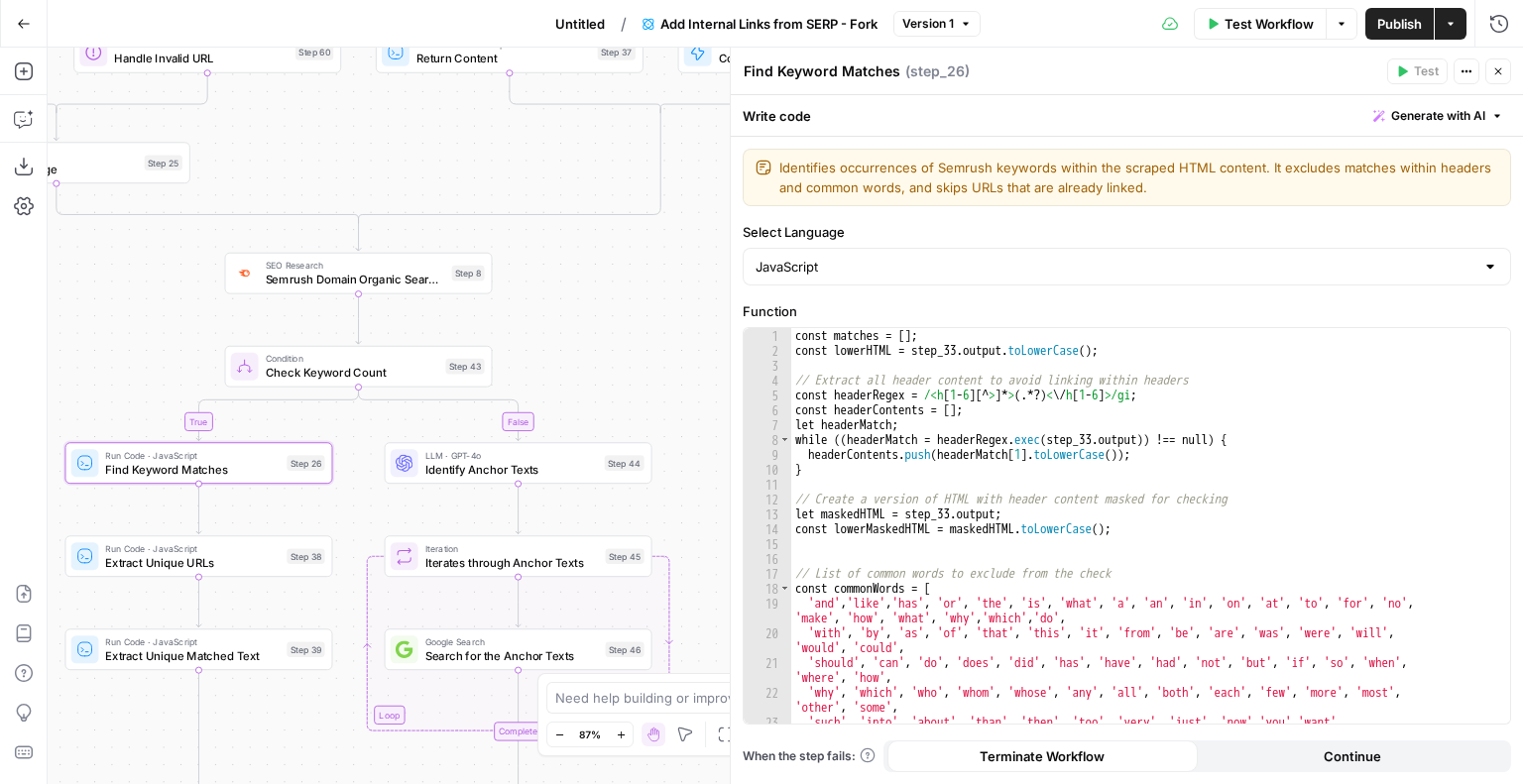 drag, startPoint x: 692, startPoint y: 348, endPoint x: 628, endPoint y: 321, distance: 69.46222 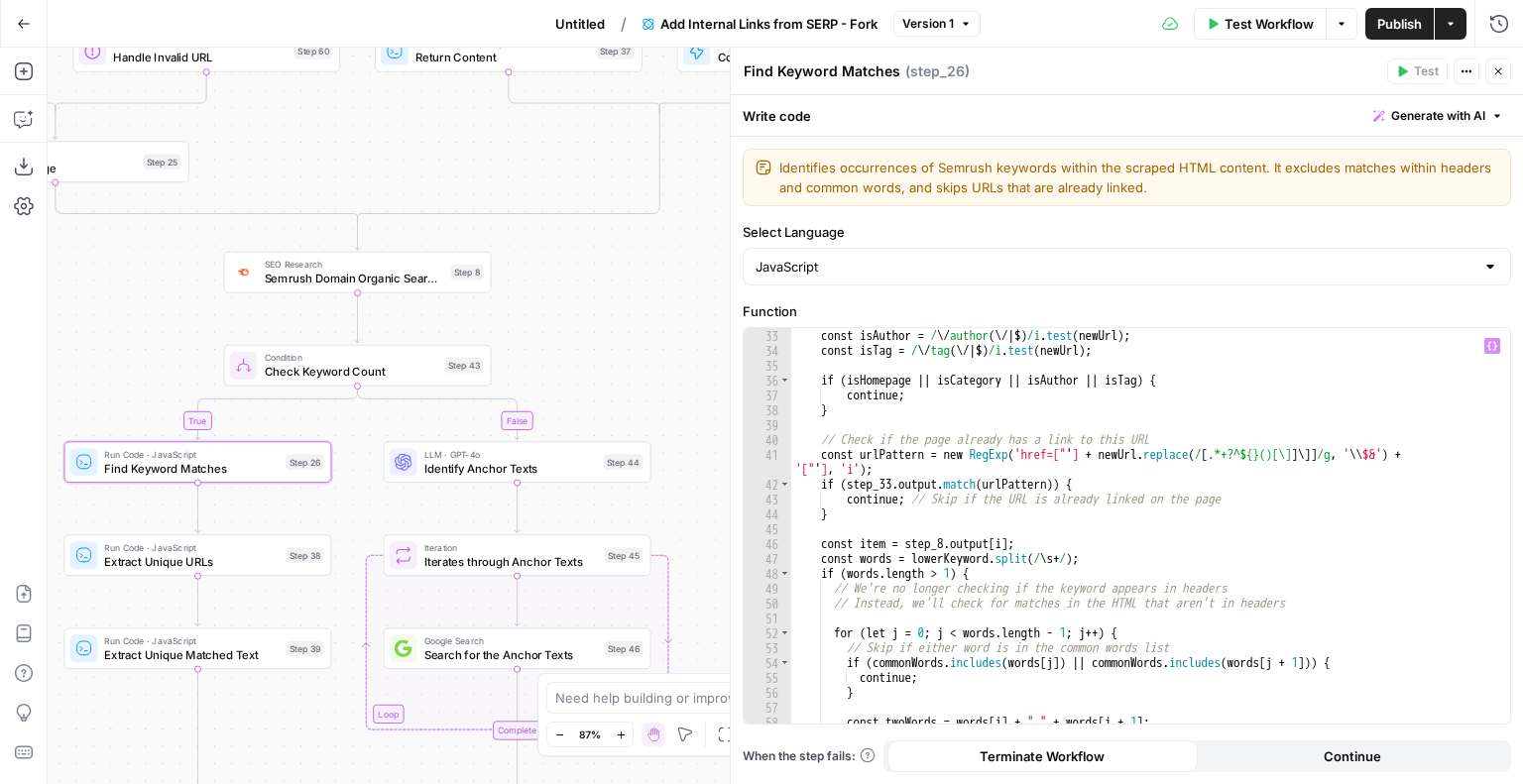 scroll, scrollTop: 654, scrollLeft: 0, axis: vertical 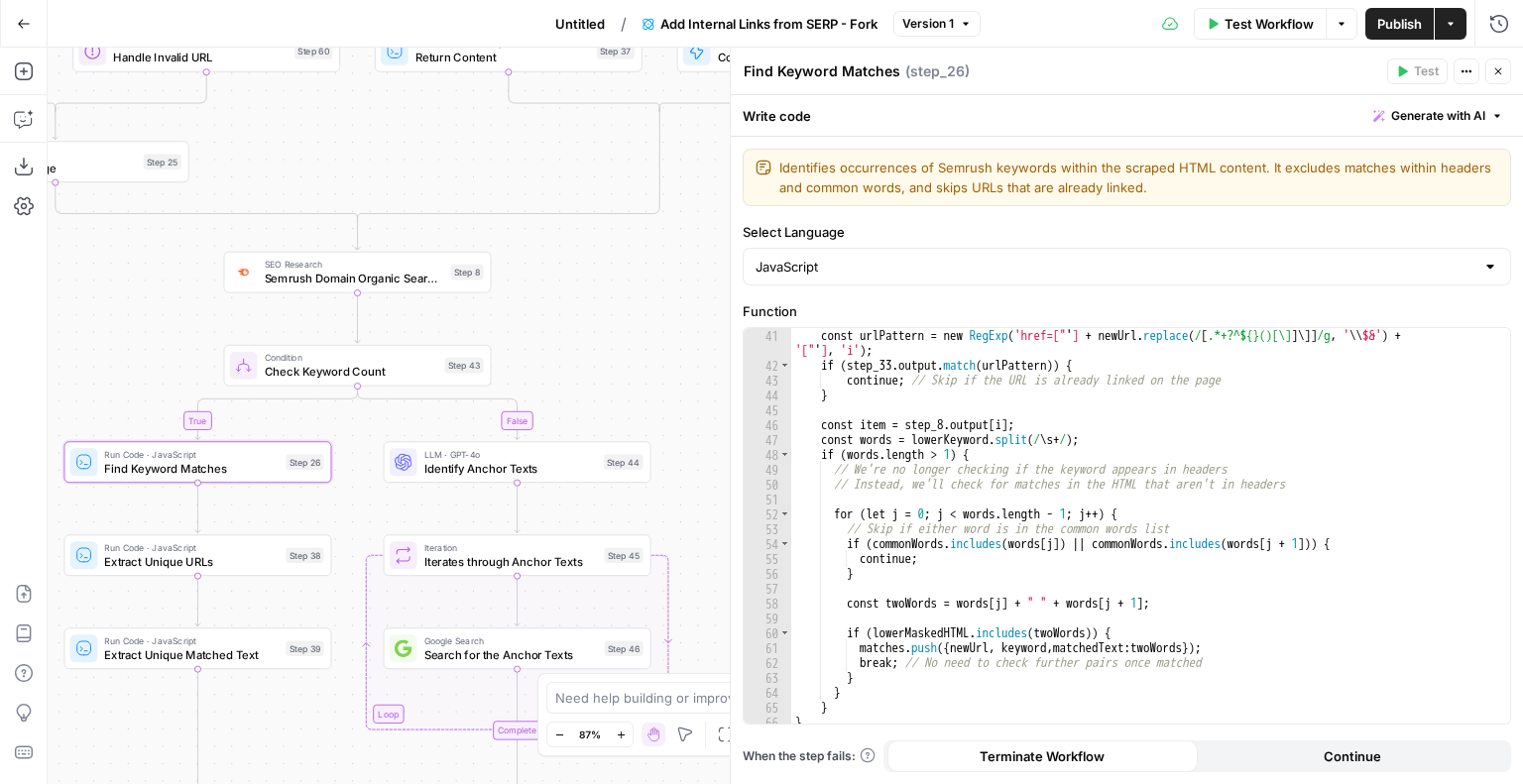 click on "Add Steps Copilot Download as JSON Settings Import JSON AirOps Academy Help Give Feedback Shortcuts" at bounding box center [24, 415] 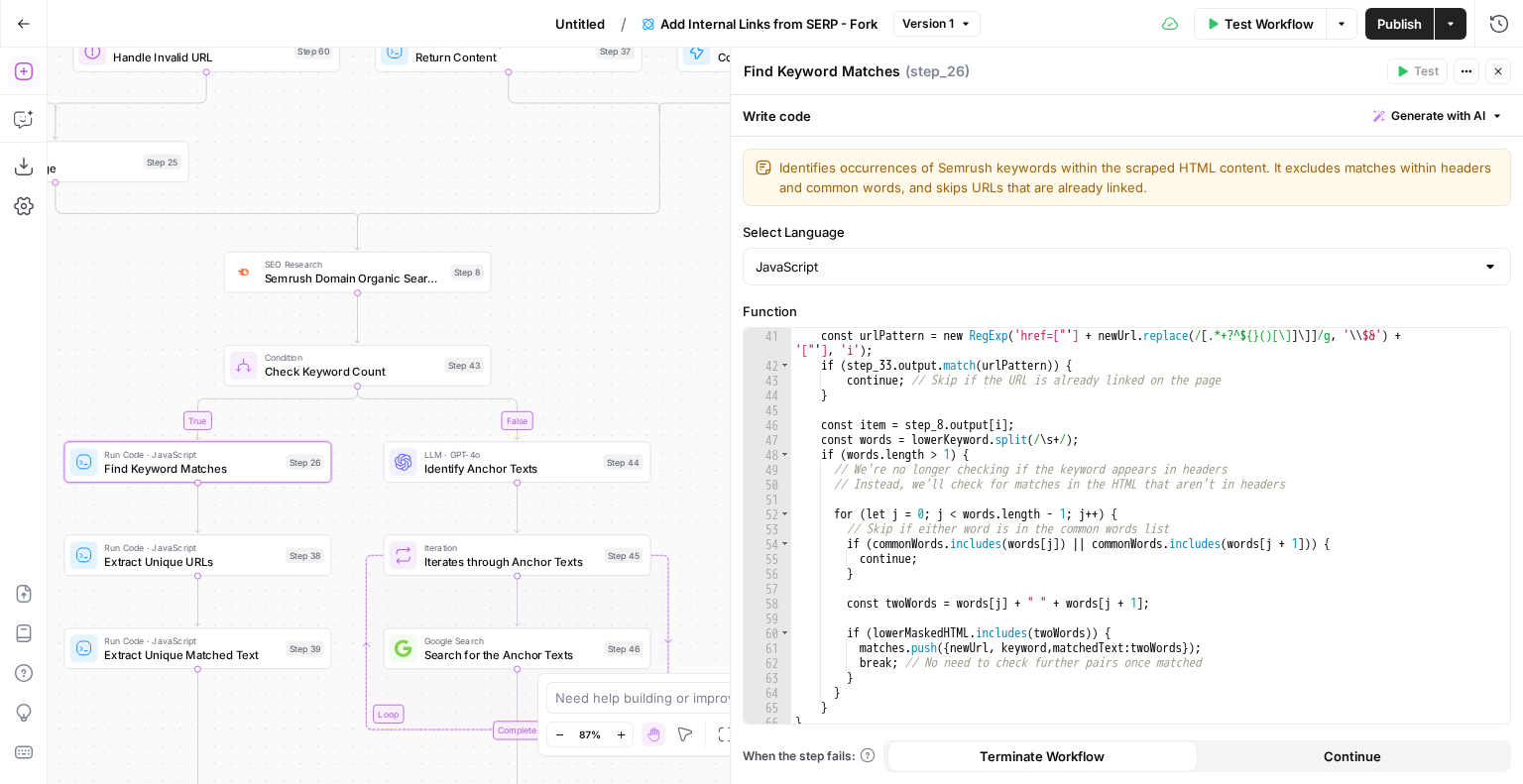 click 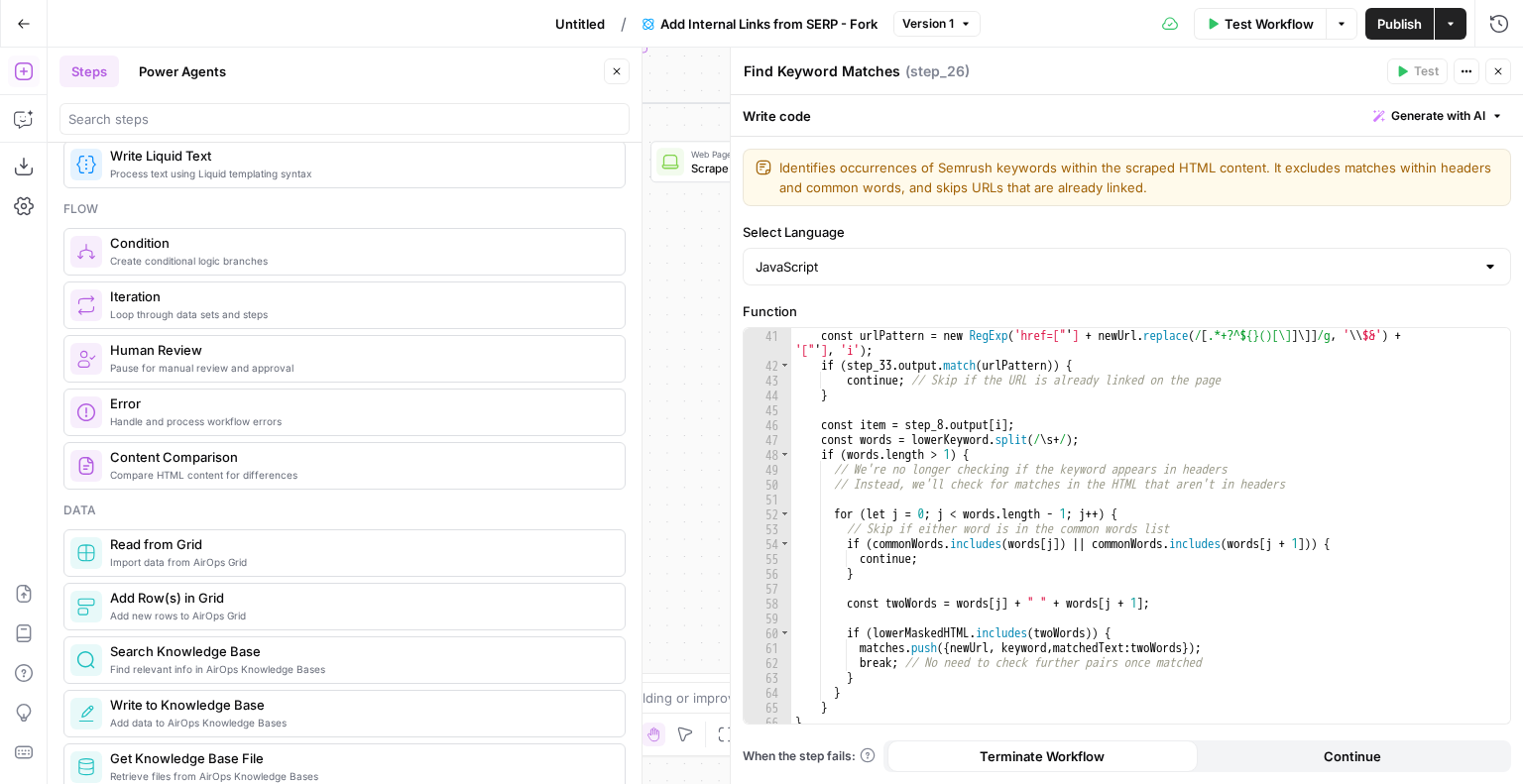 scroll, scrollTop: 595, scrollLeft: 0, axis: vertical 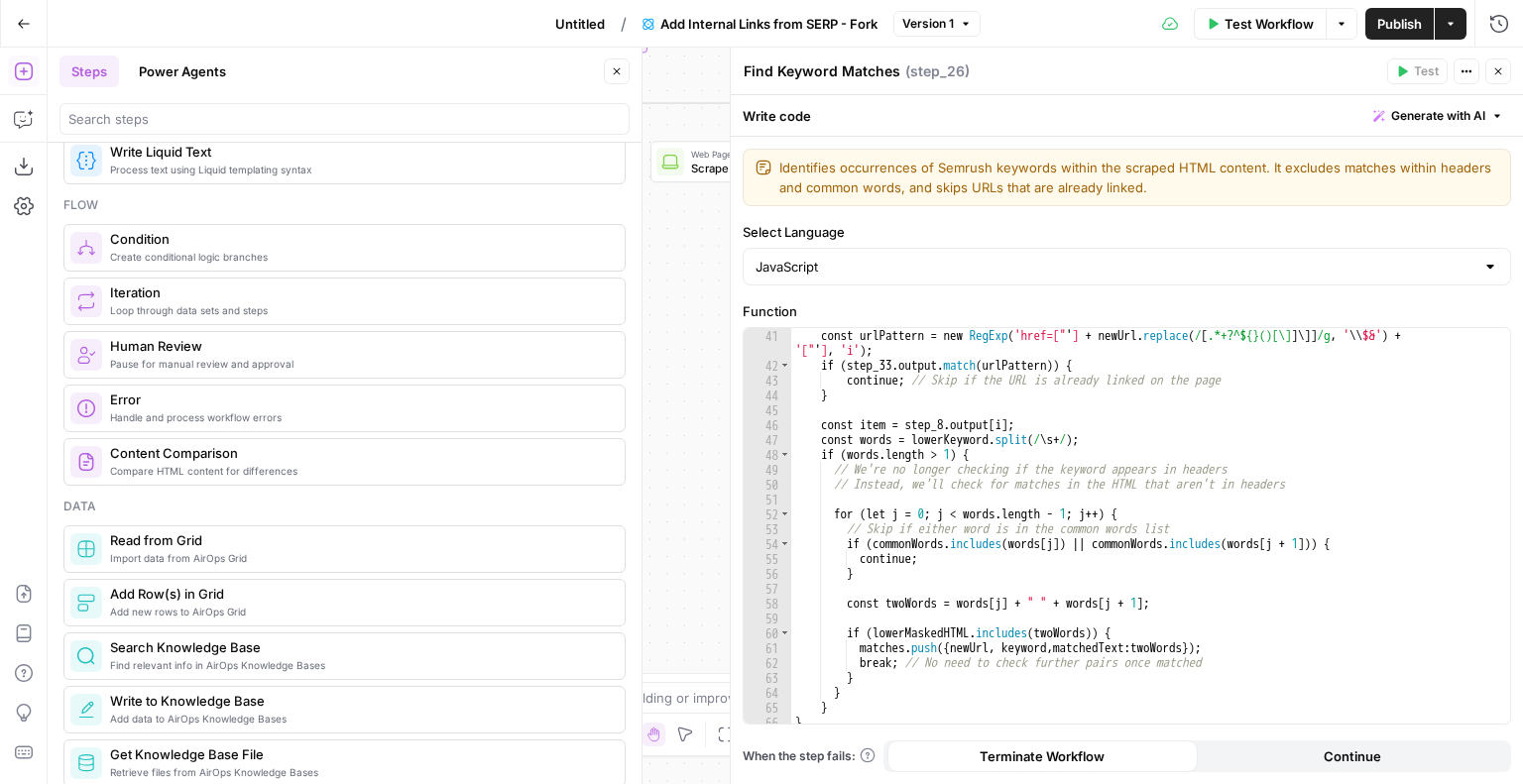 click on "Power Agents" at bounding box center [182, 71] 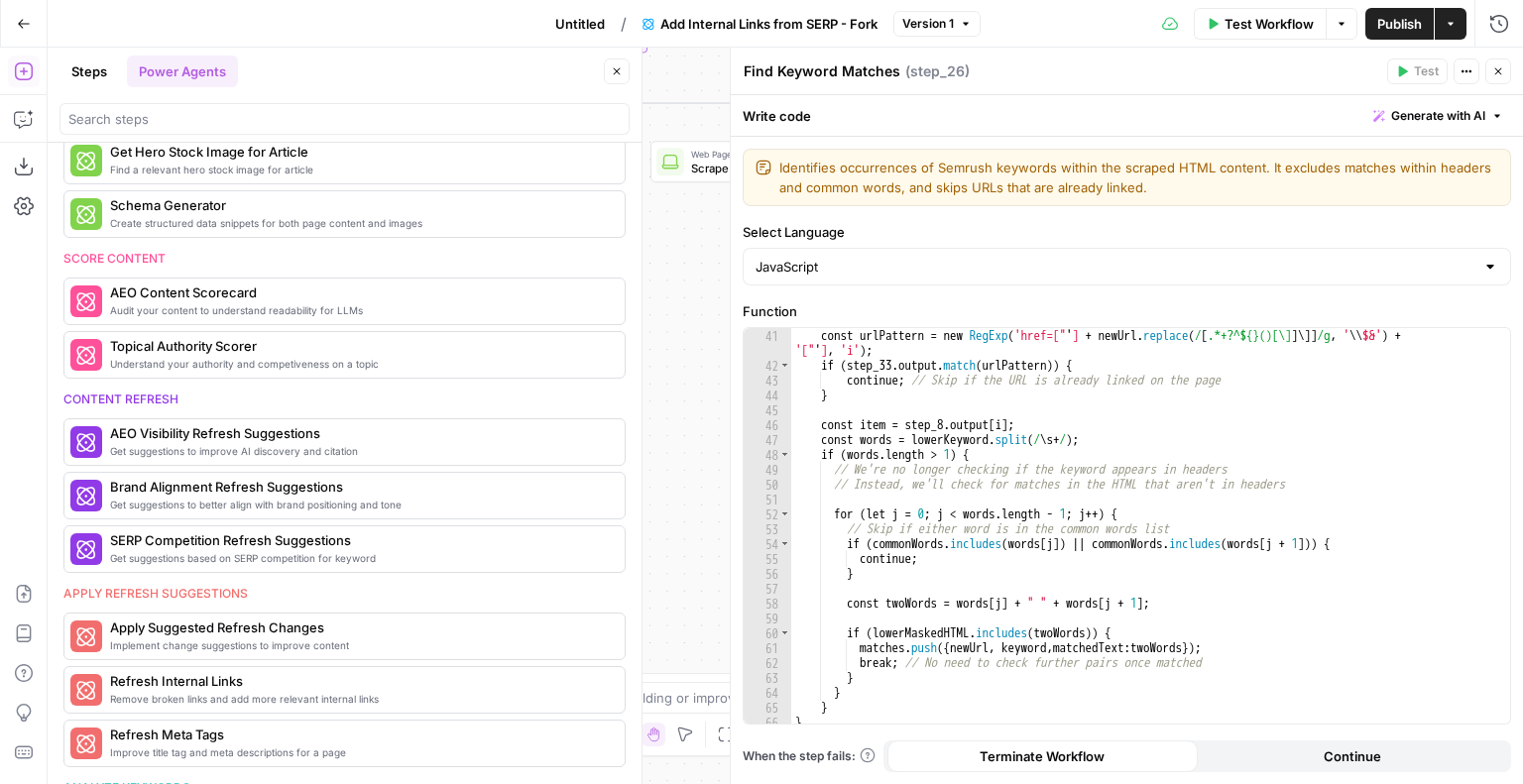 click 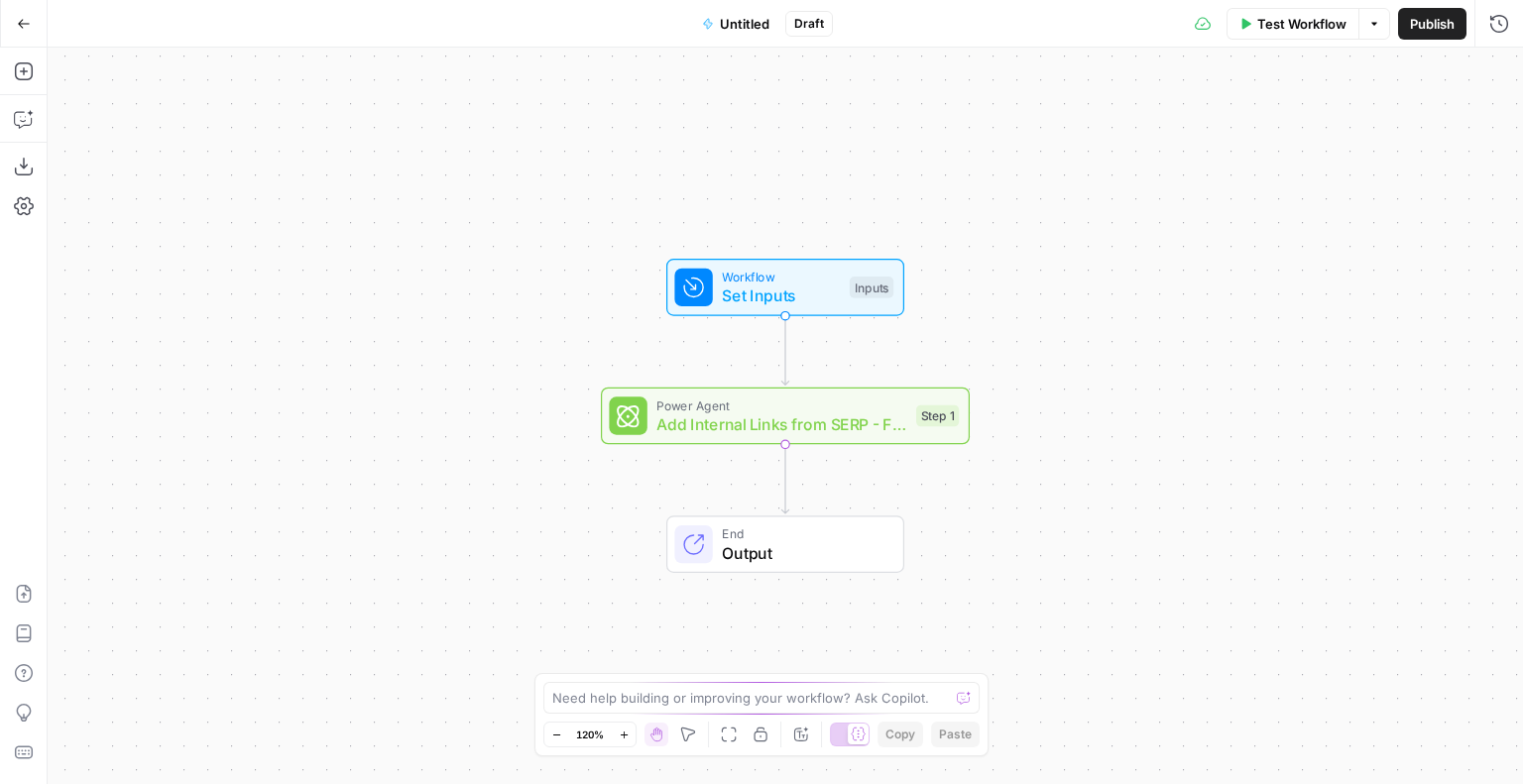 click 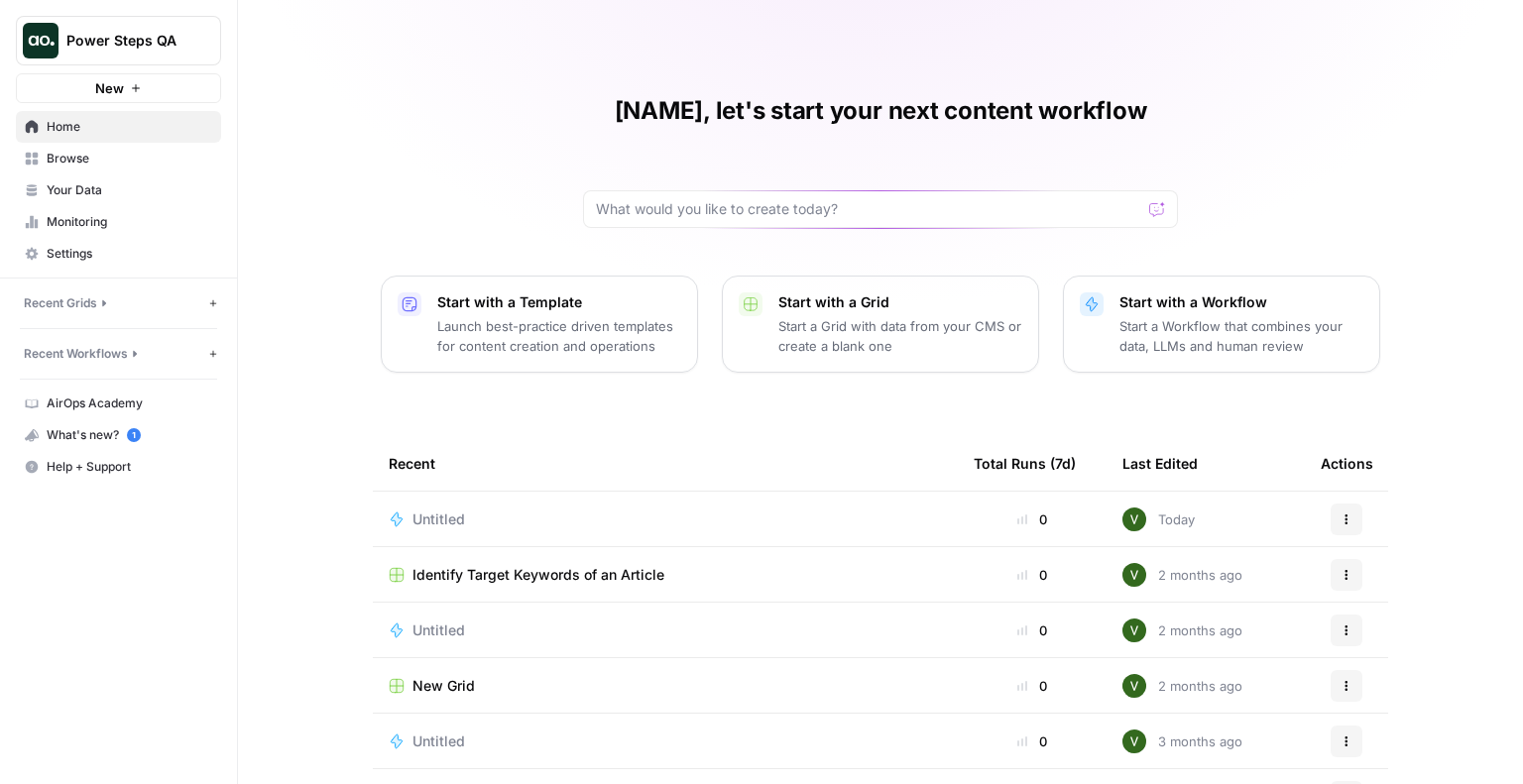 click on "Identify Target Keywords of an Article" at bounding box center [538, 575] 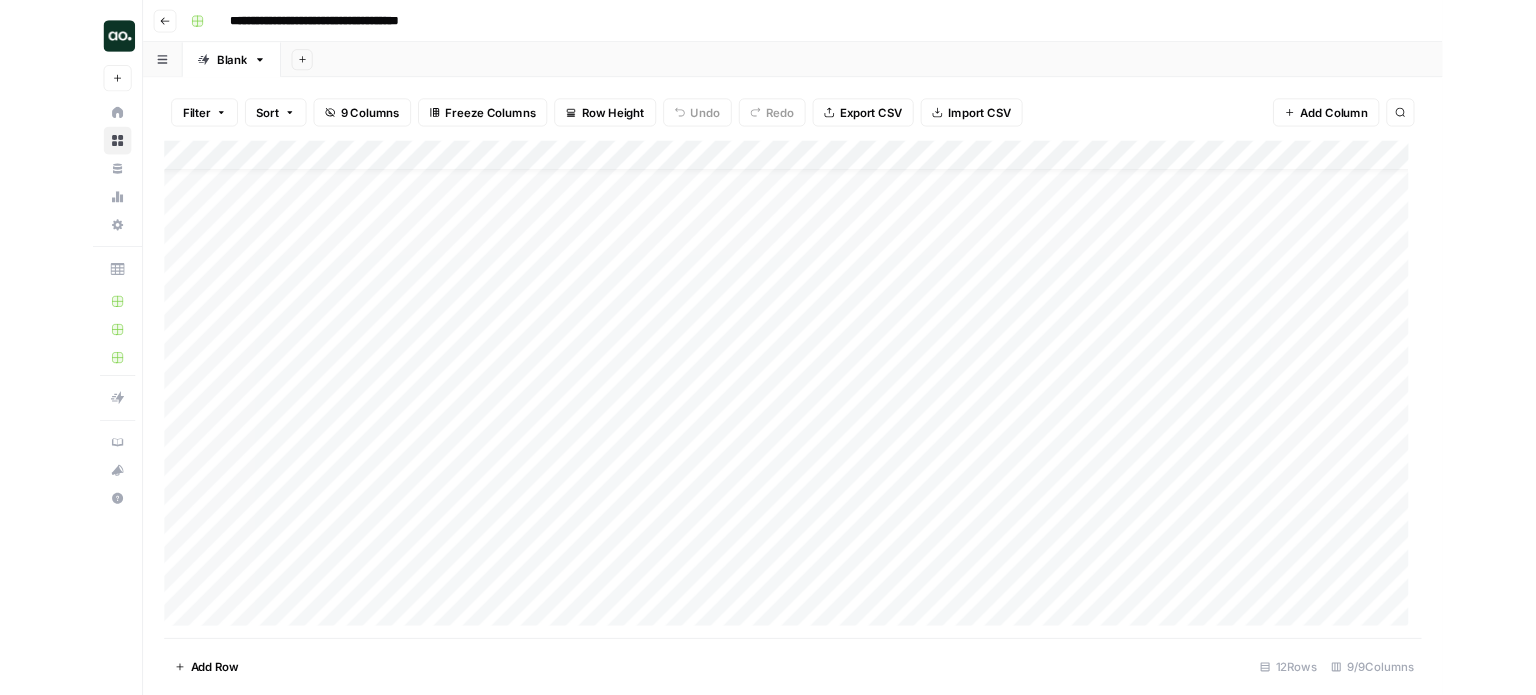 scroll, scrollTop: 0, scrollLeft: 0, axis: both 